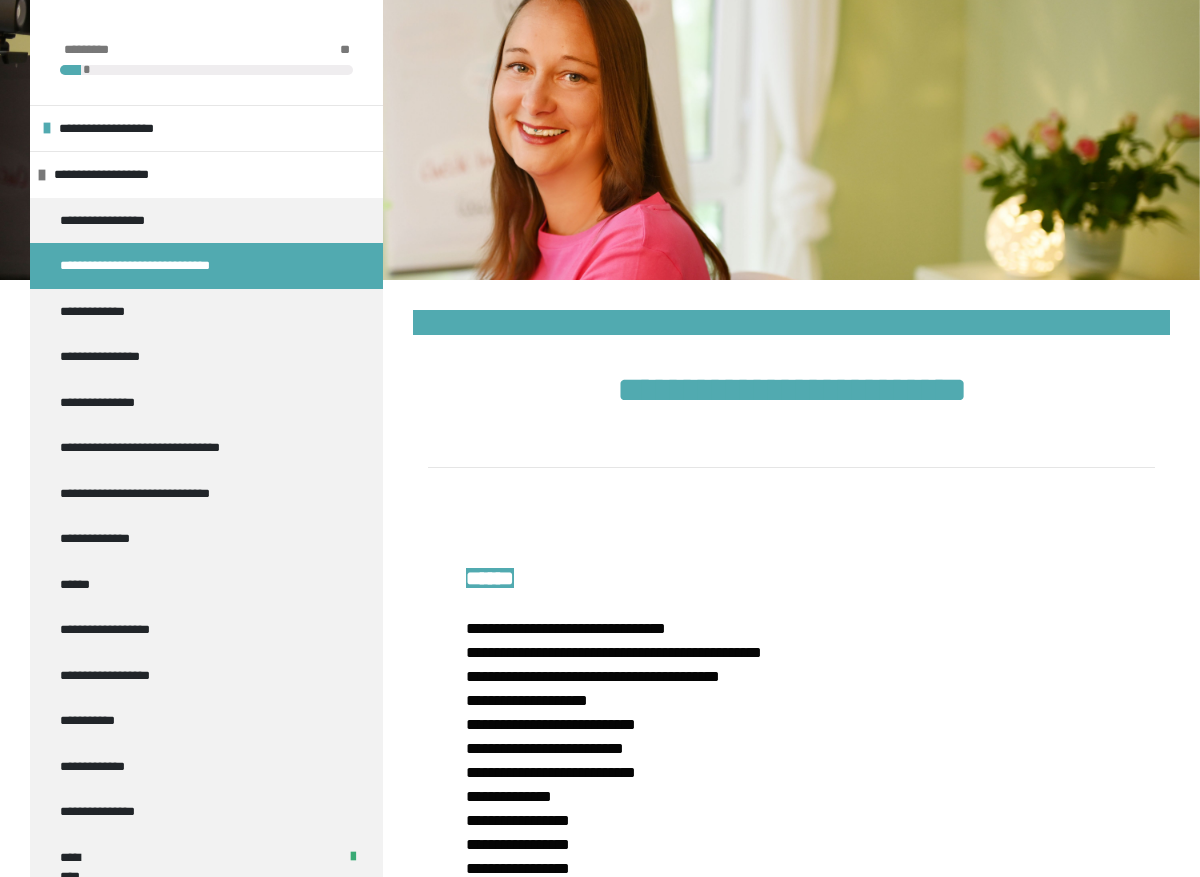 scroll, scrollTop: 4192, scrollLeft: 0, axis: vertical 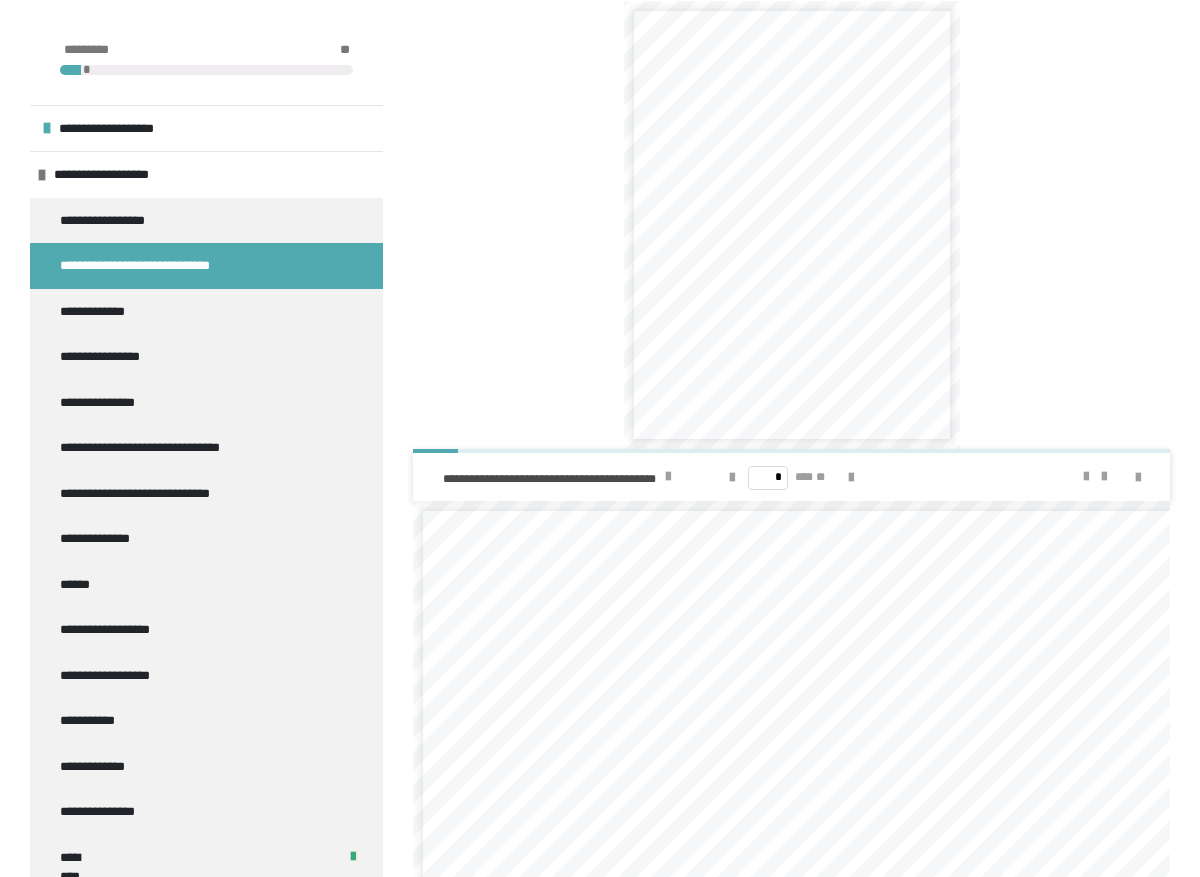 click 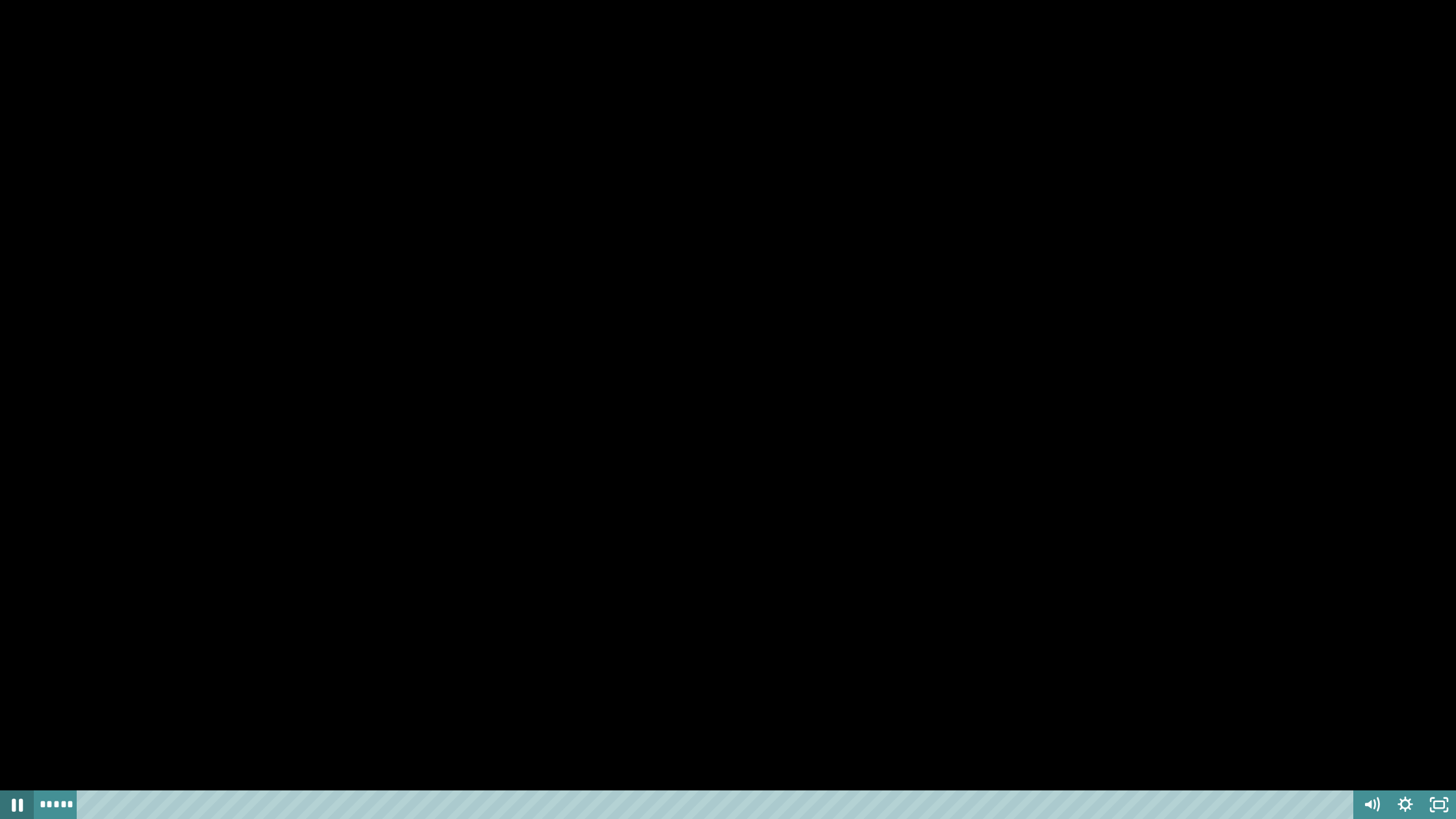 click 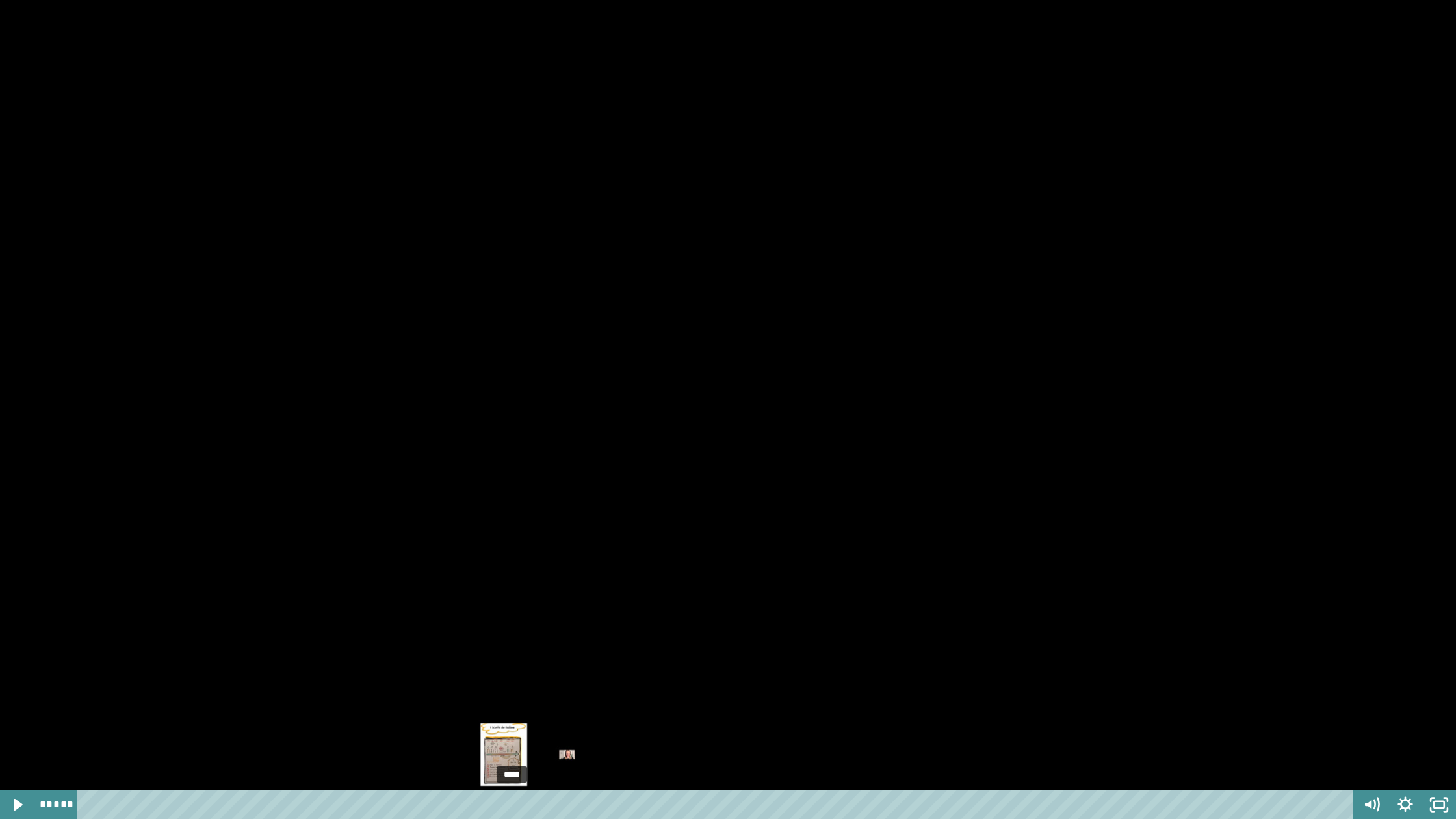 drag, startPoint x: 526, startPoint y: 806, endPoint x: 512, endPoint y: 807, distance: 14.035669 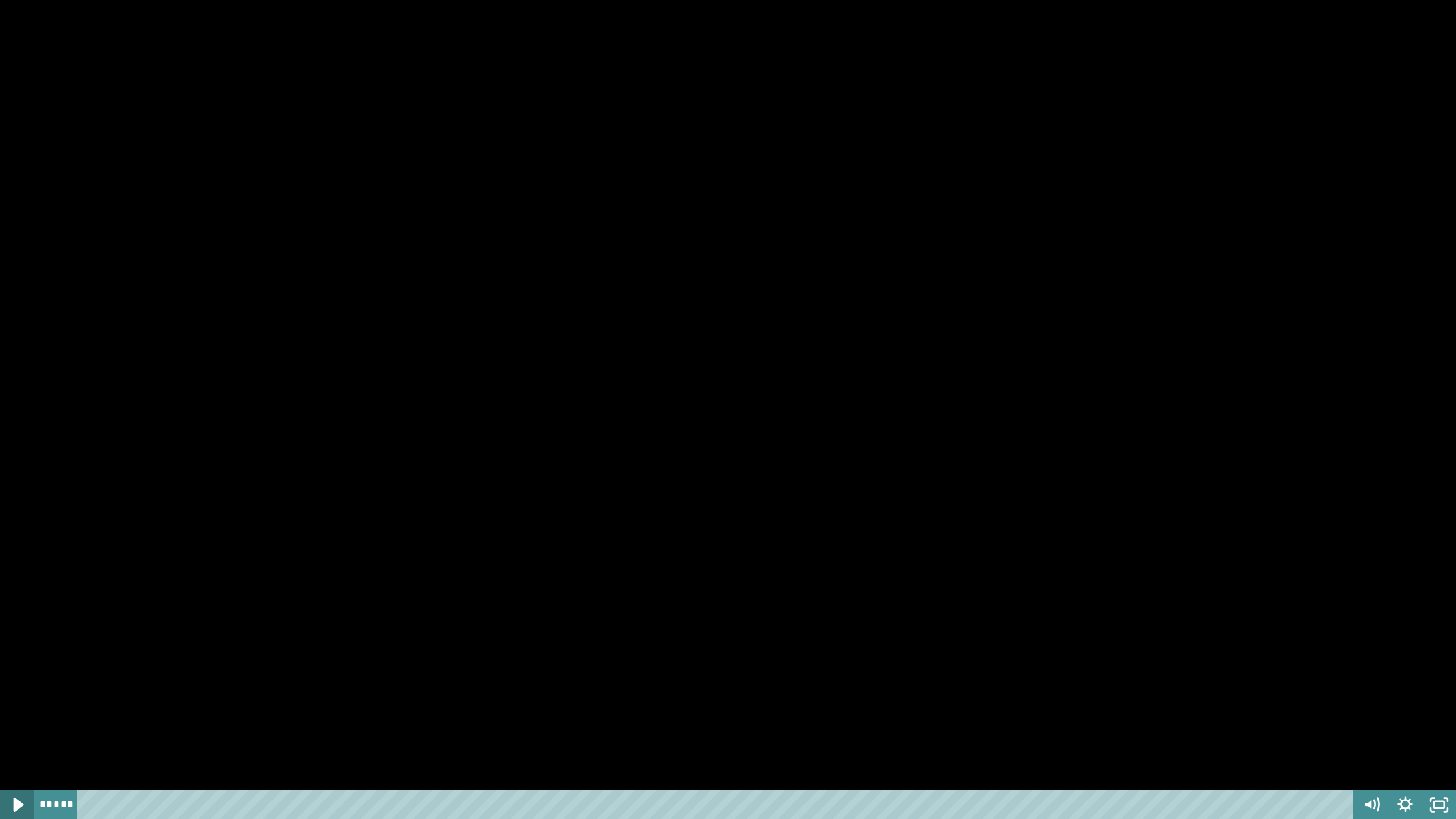 click 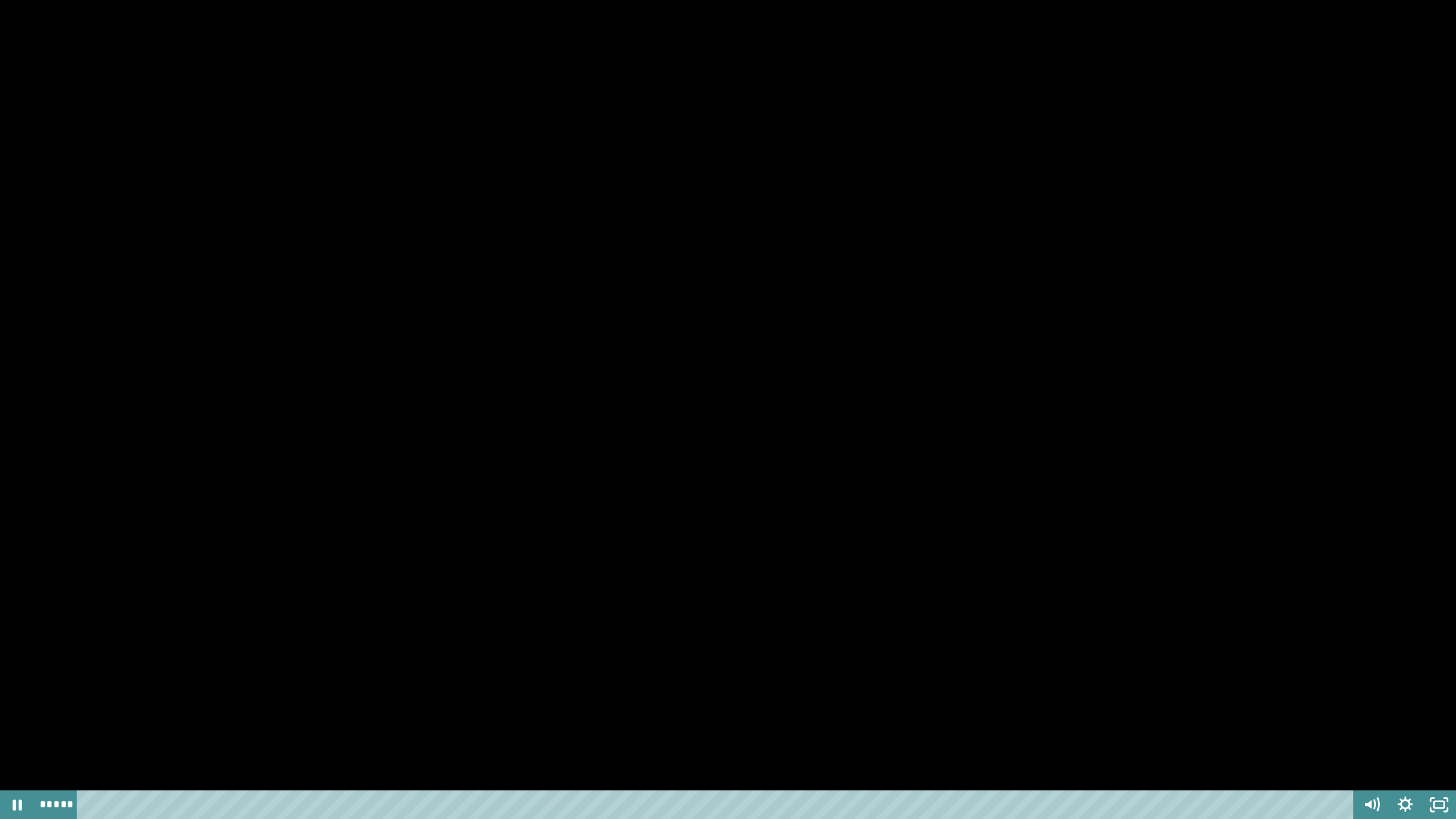 click at bounding box center [728, 410] 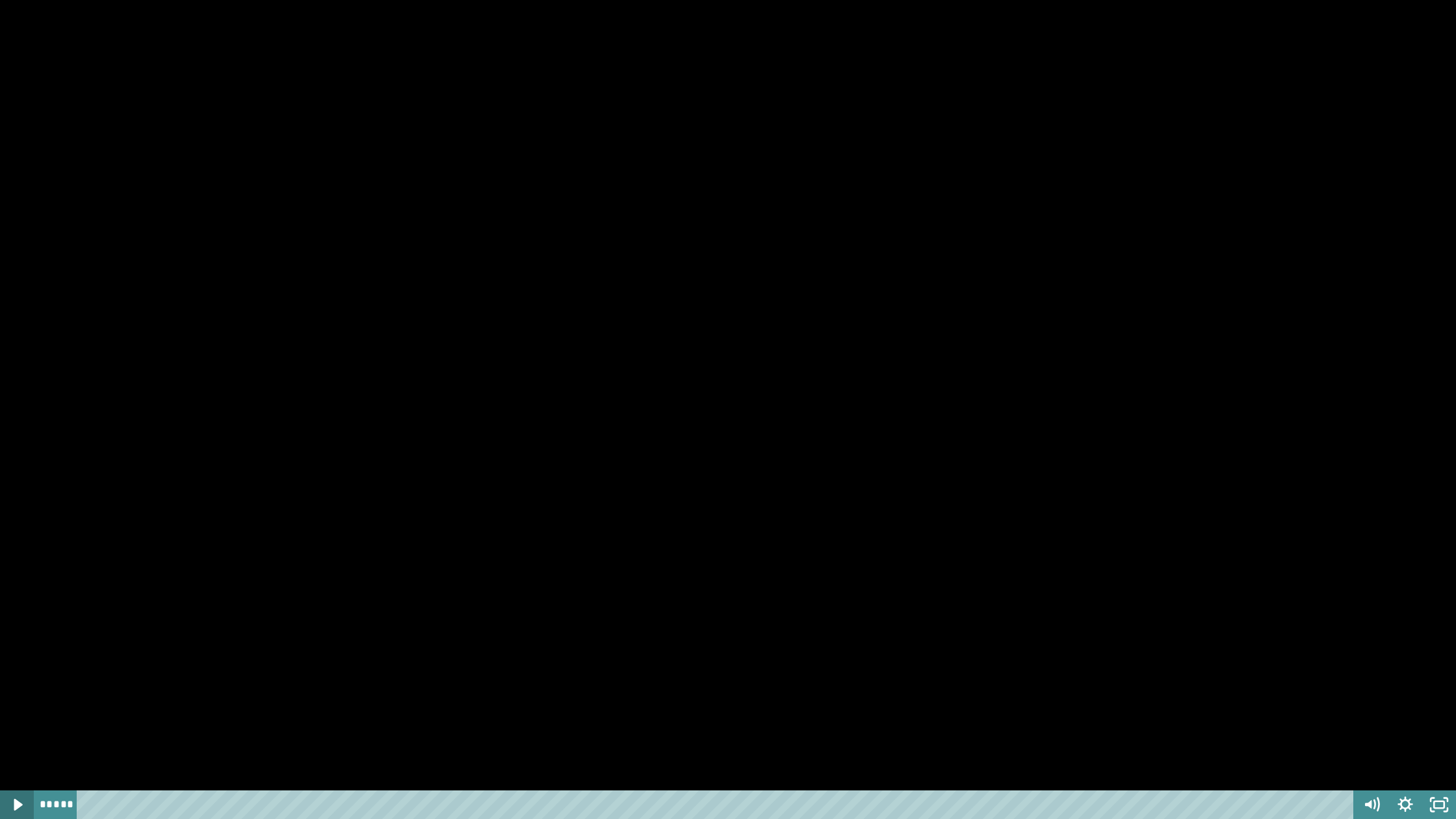 click 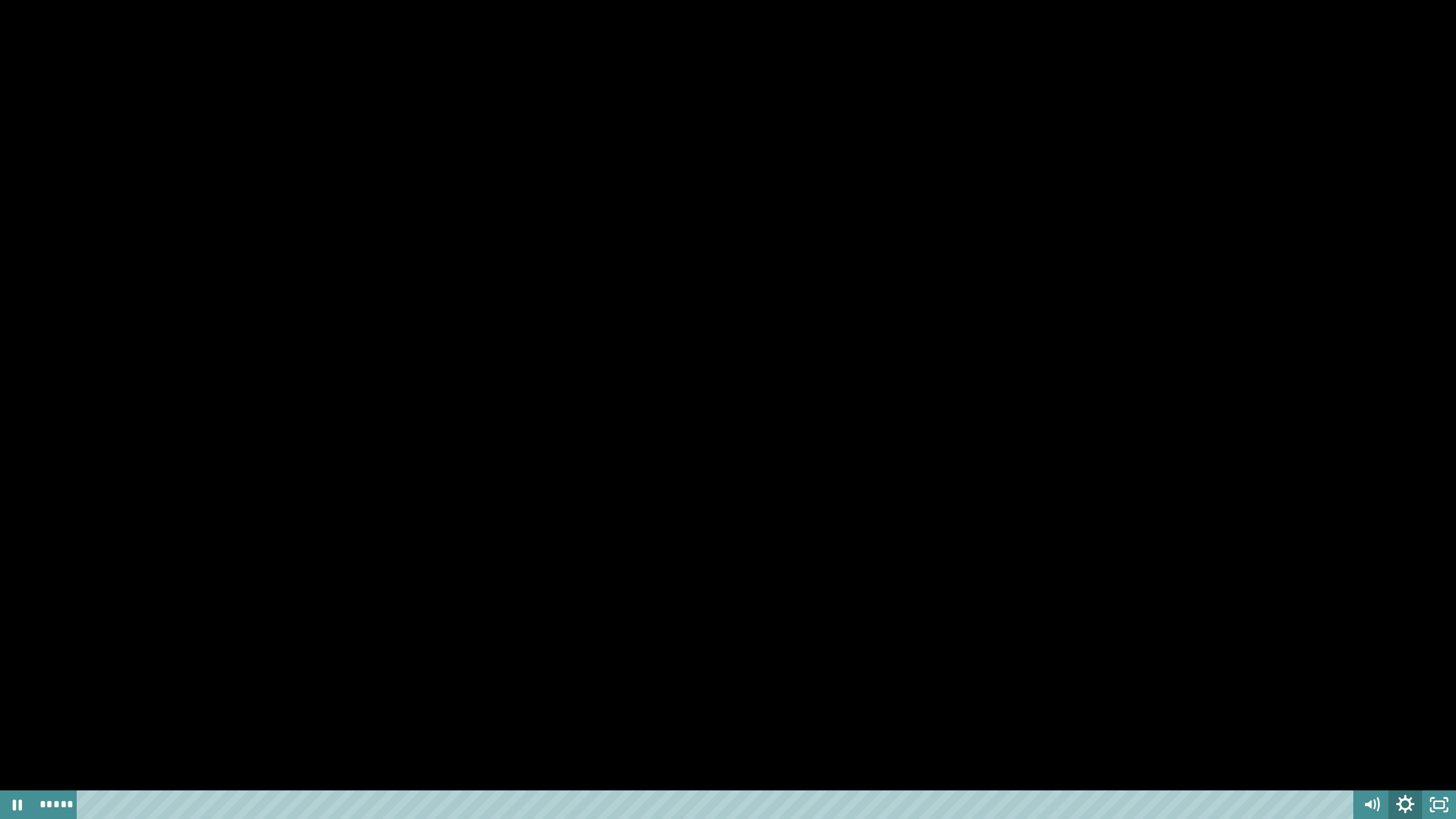 click 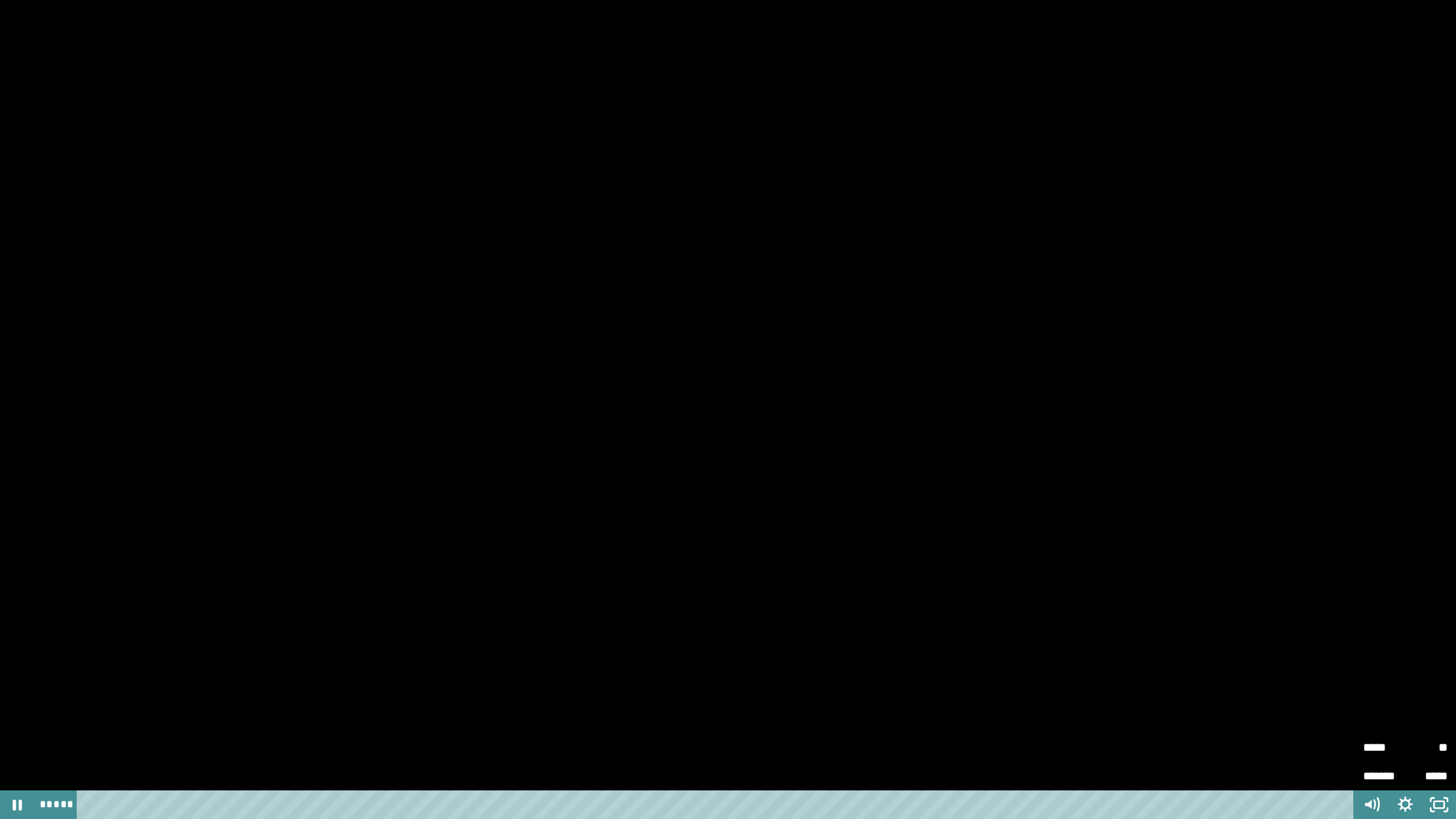 click on "**" at bounding box center [1426, 748] 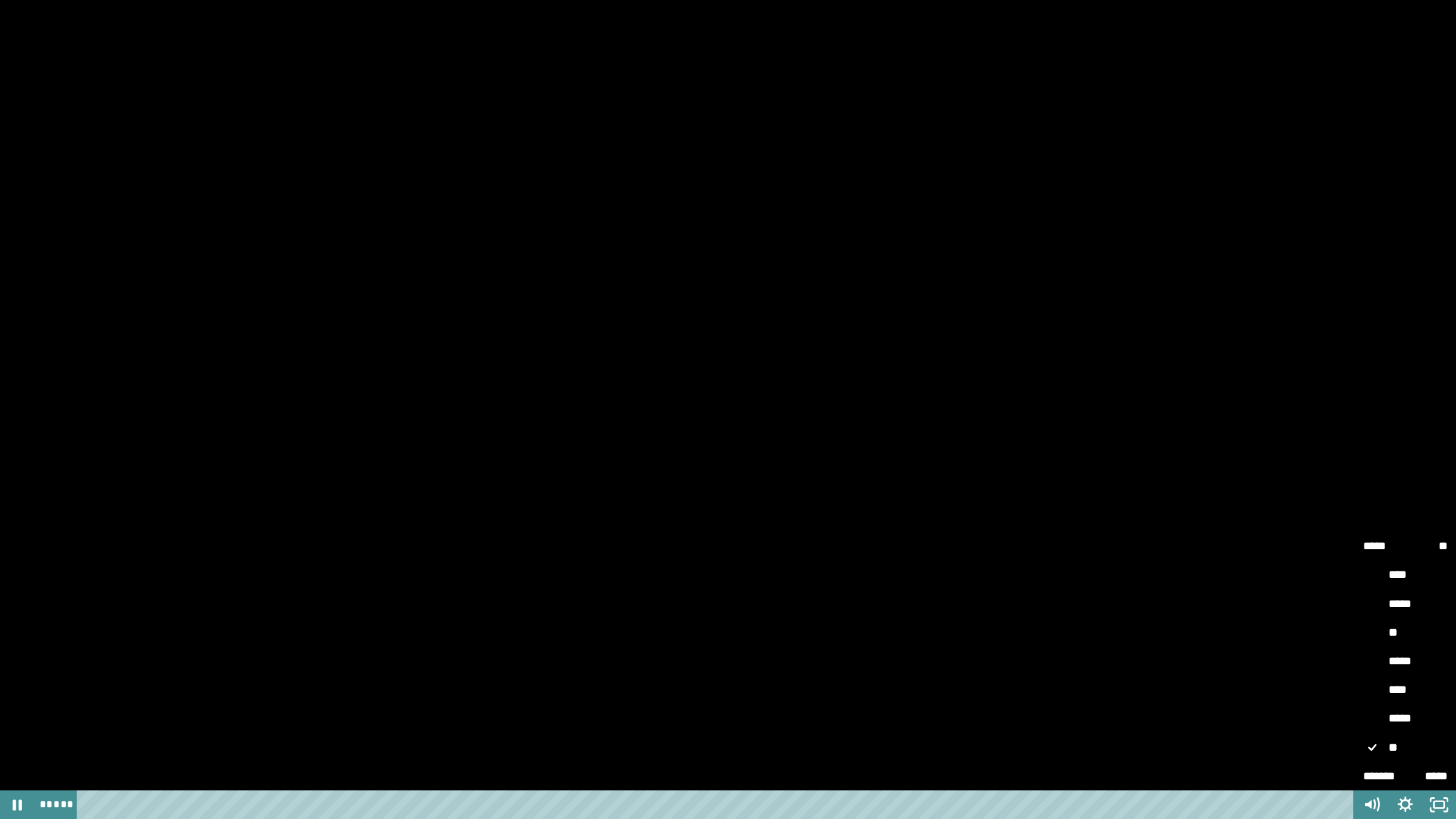 click on "****" at bounding box center (1405, 690) 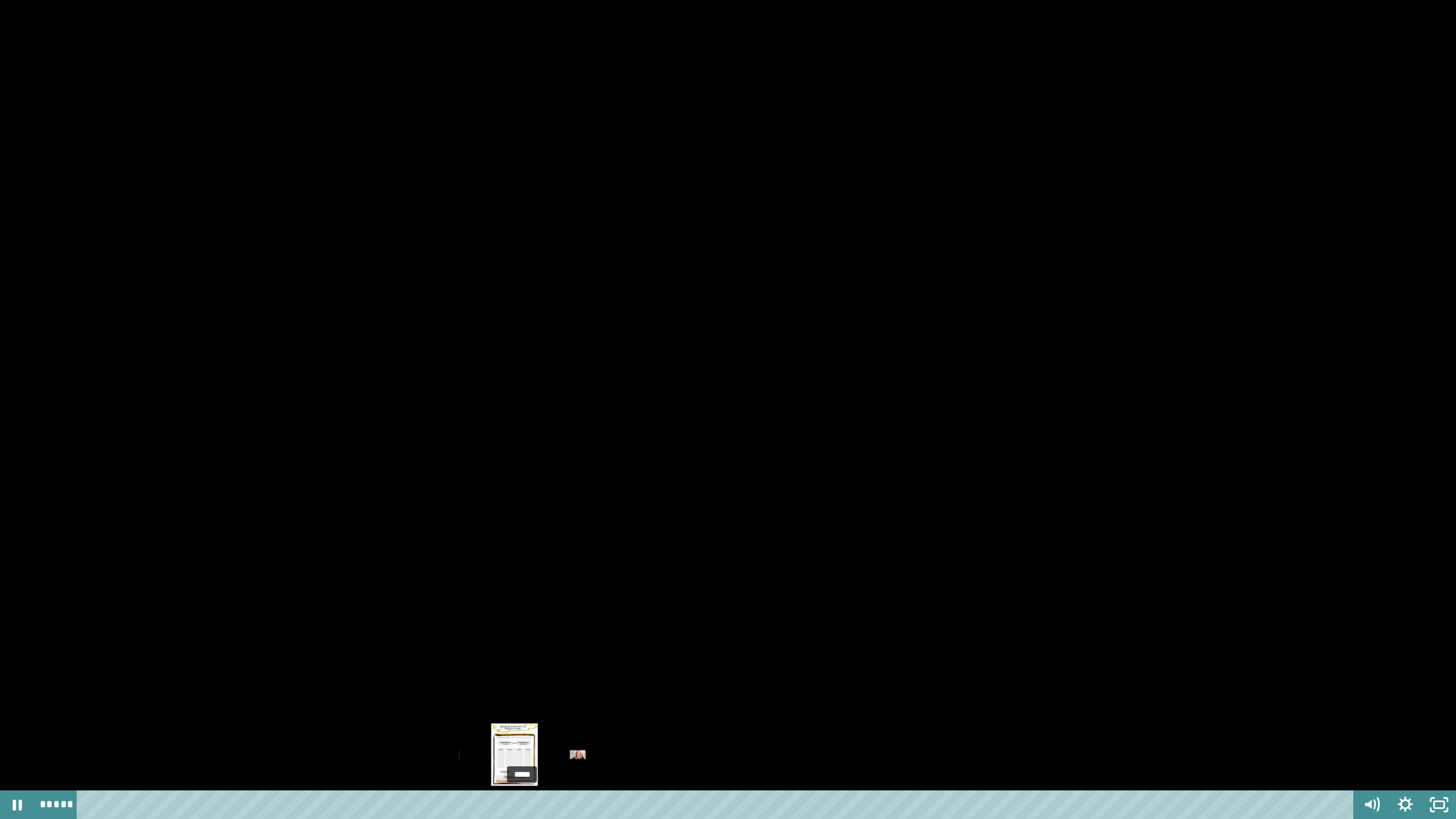 click on "*****" at bounding box center [717, 805] 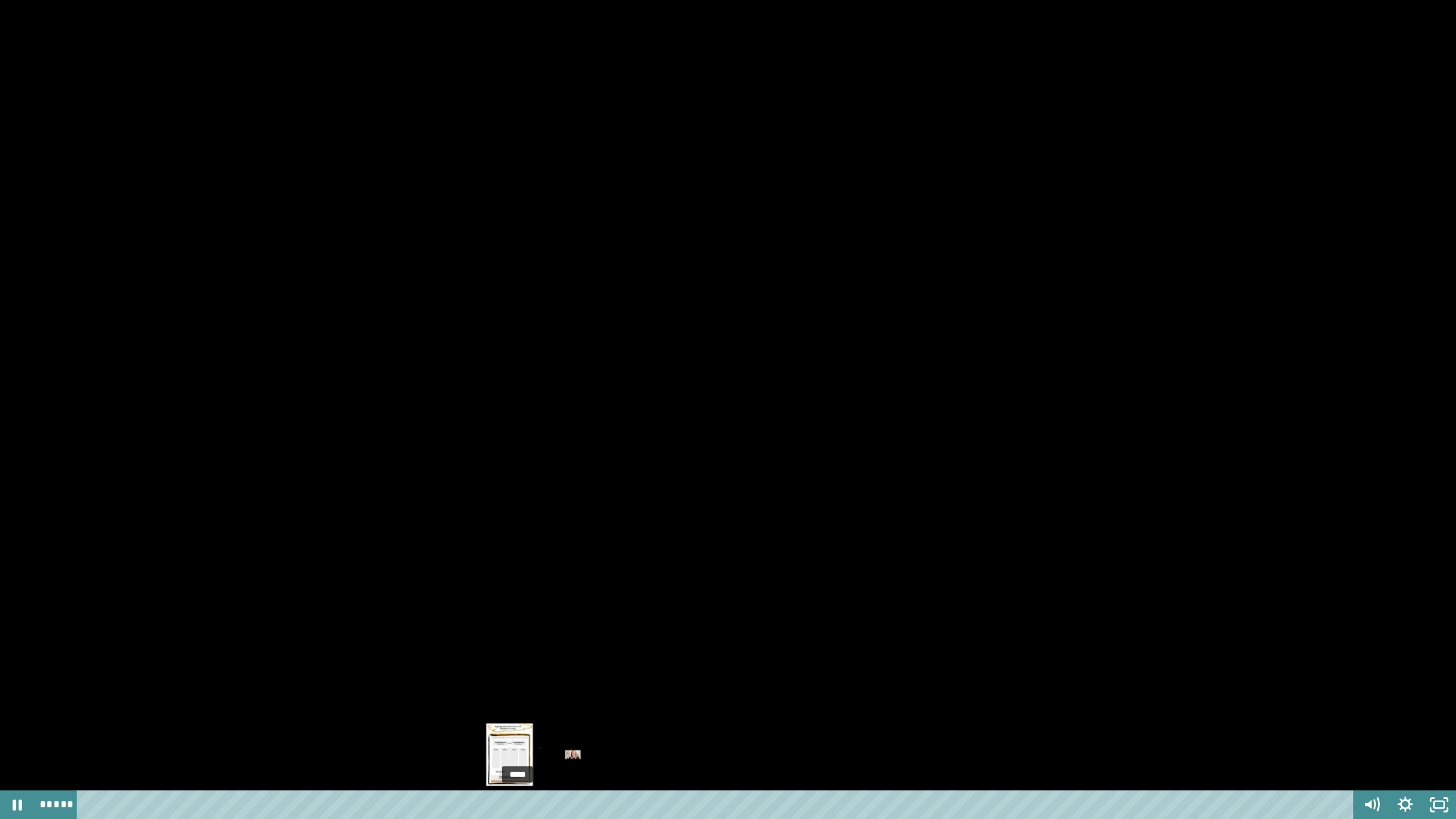click at bounding box center [517, 805] 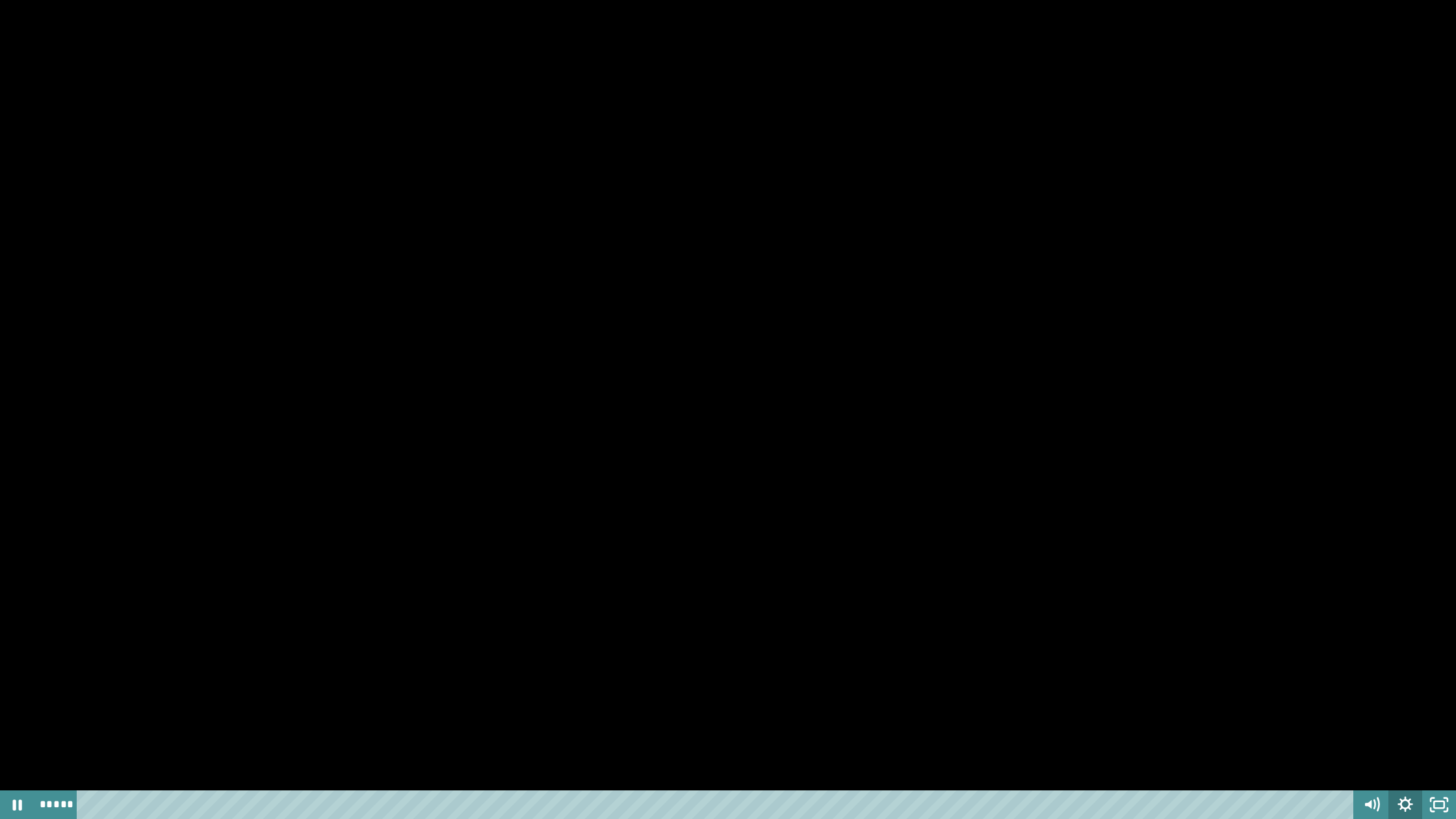 click 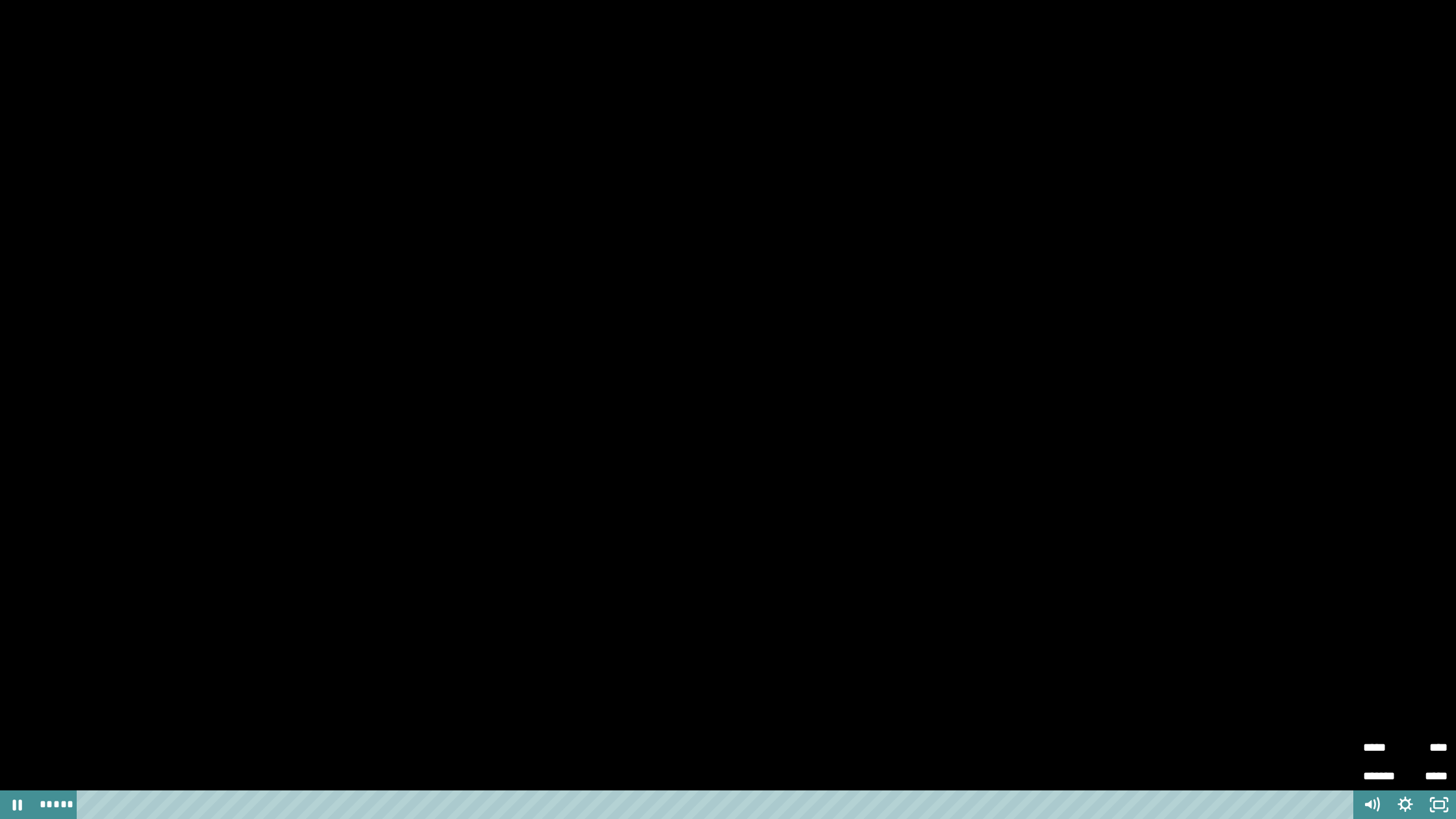 click on "****" at bounding box center [1426, 742] 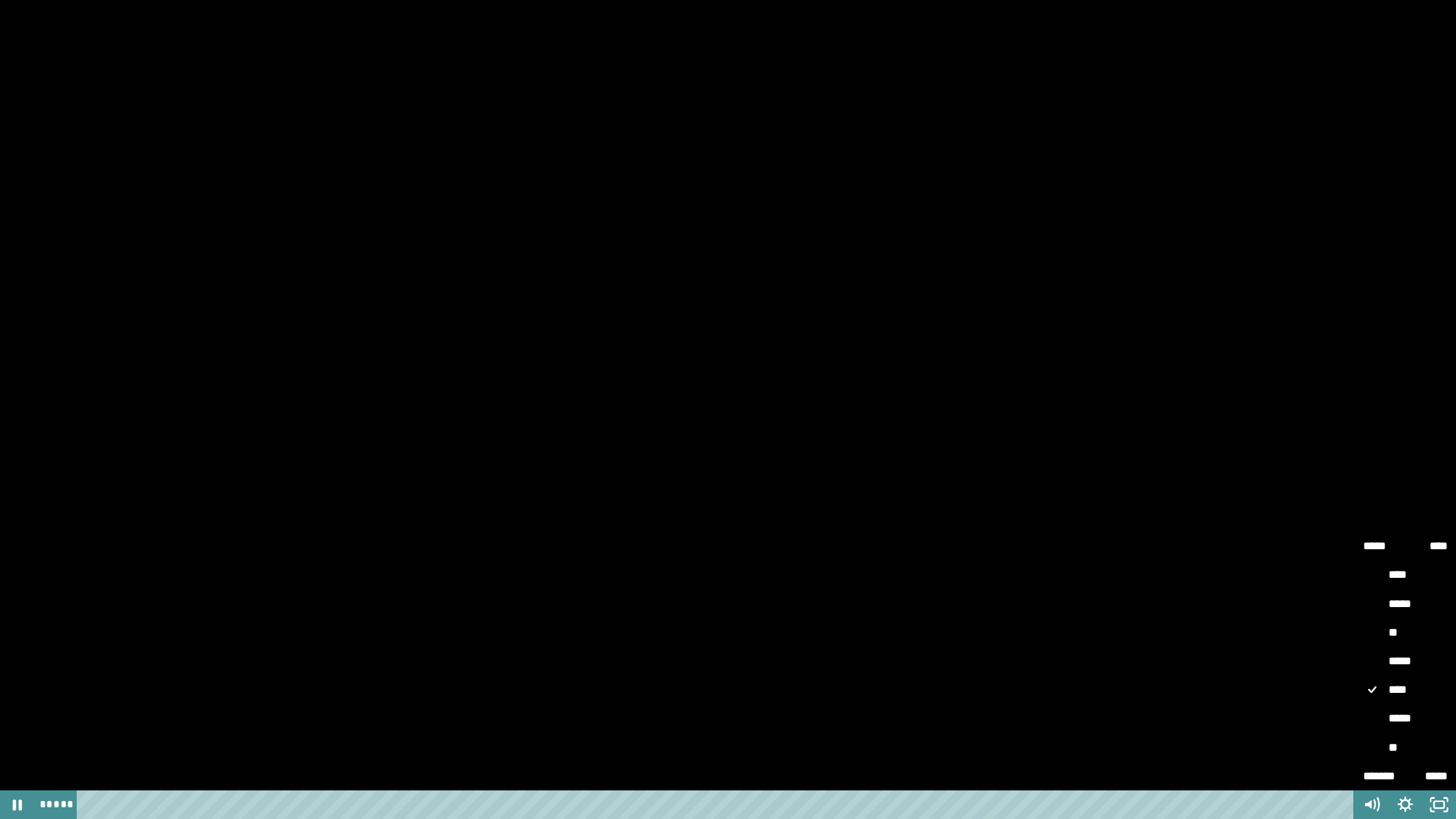 click on "*****" at bounding box center [1405, 662] 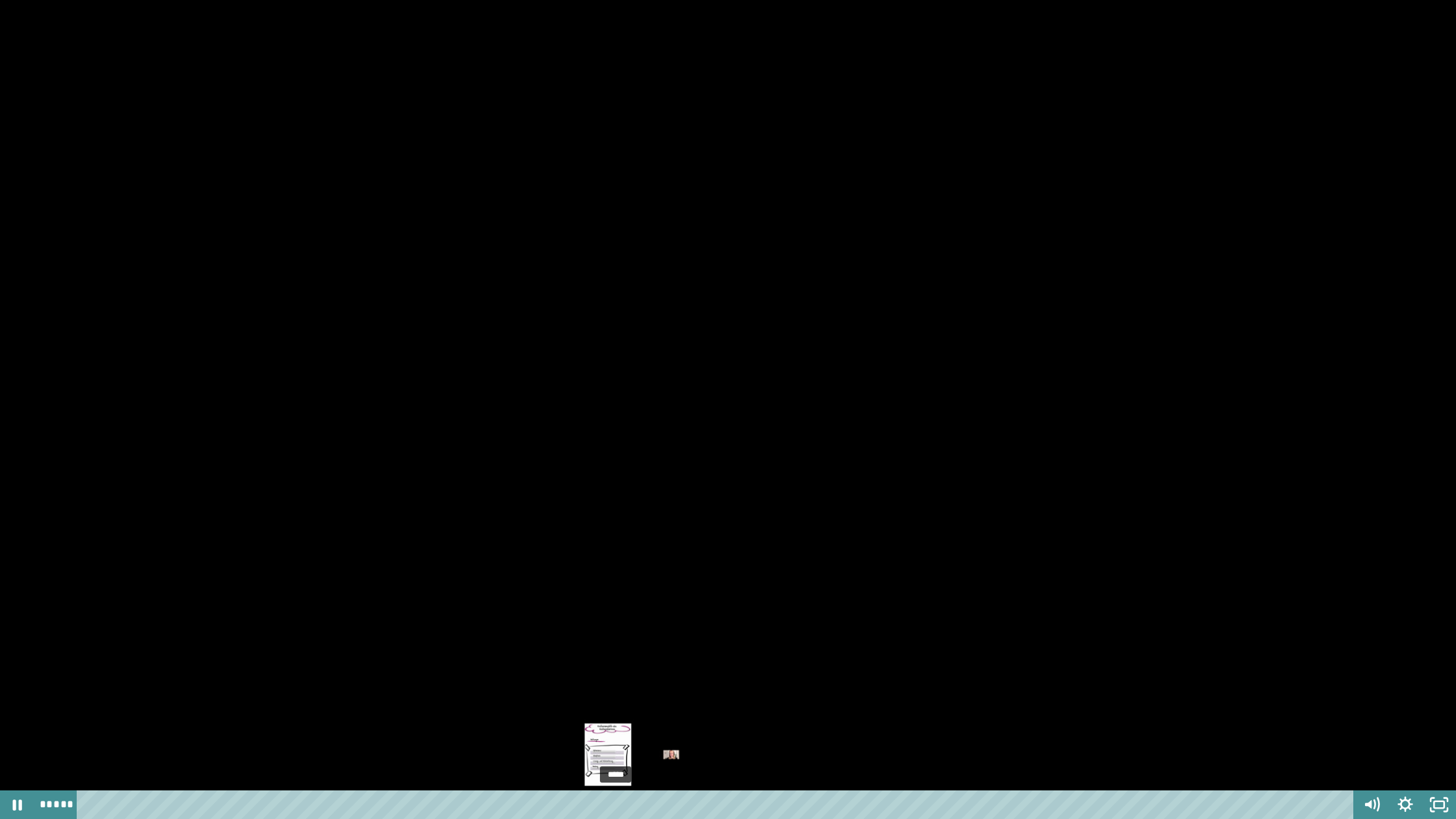 click at bounding box center (616, 805) 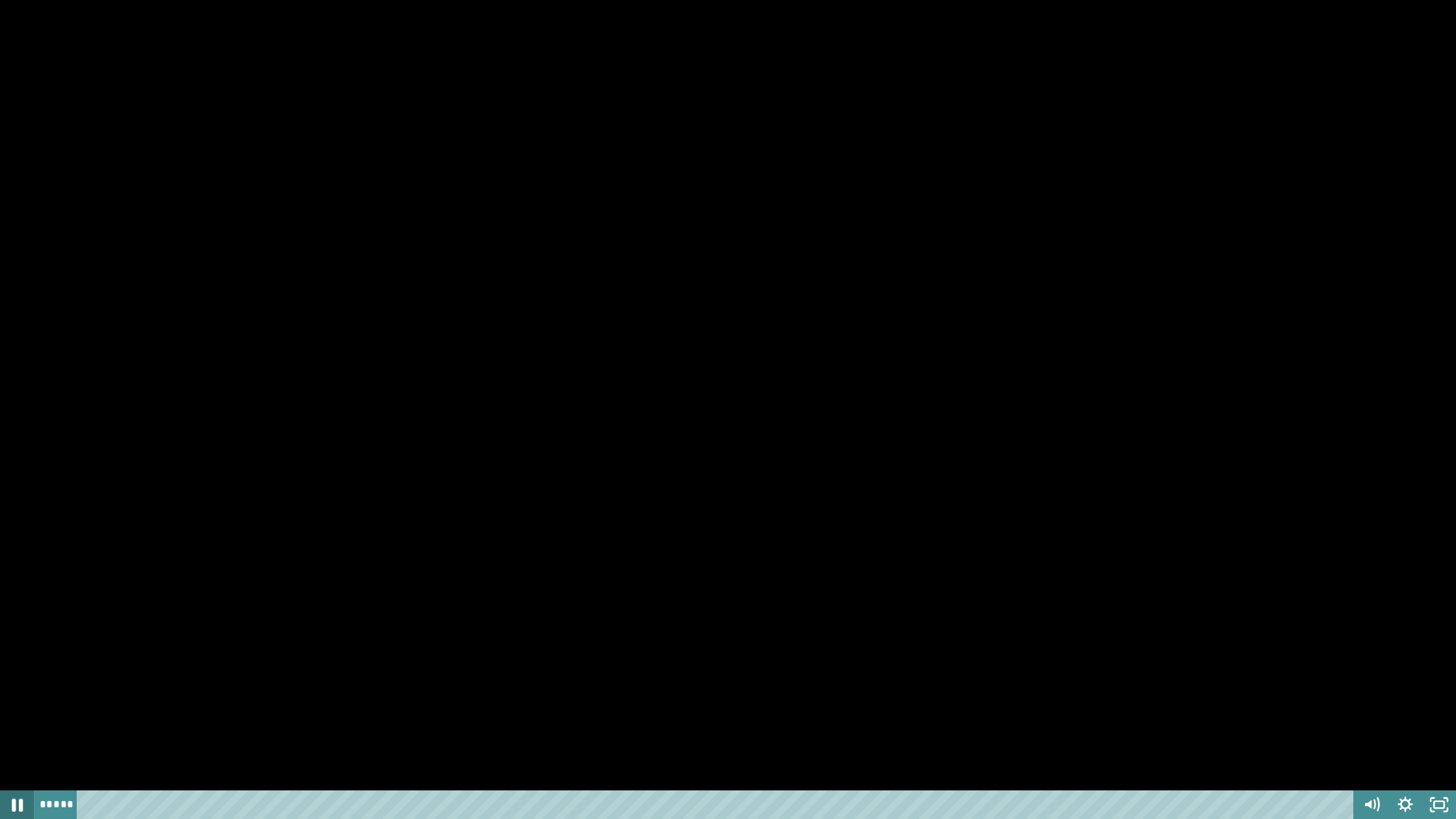 click 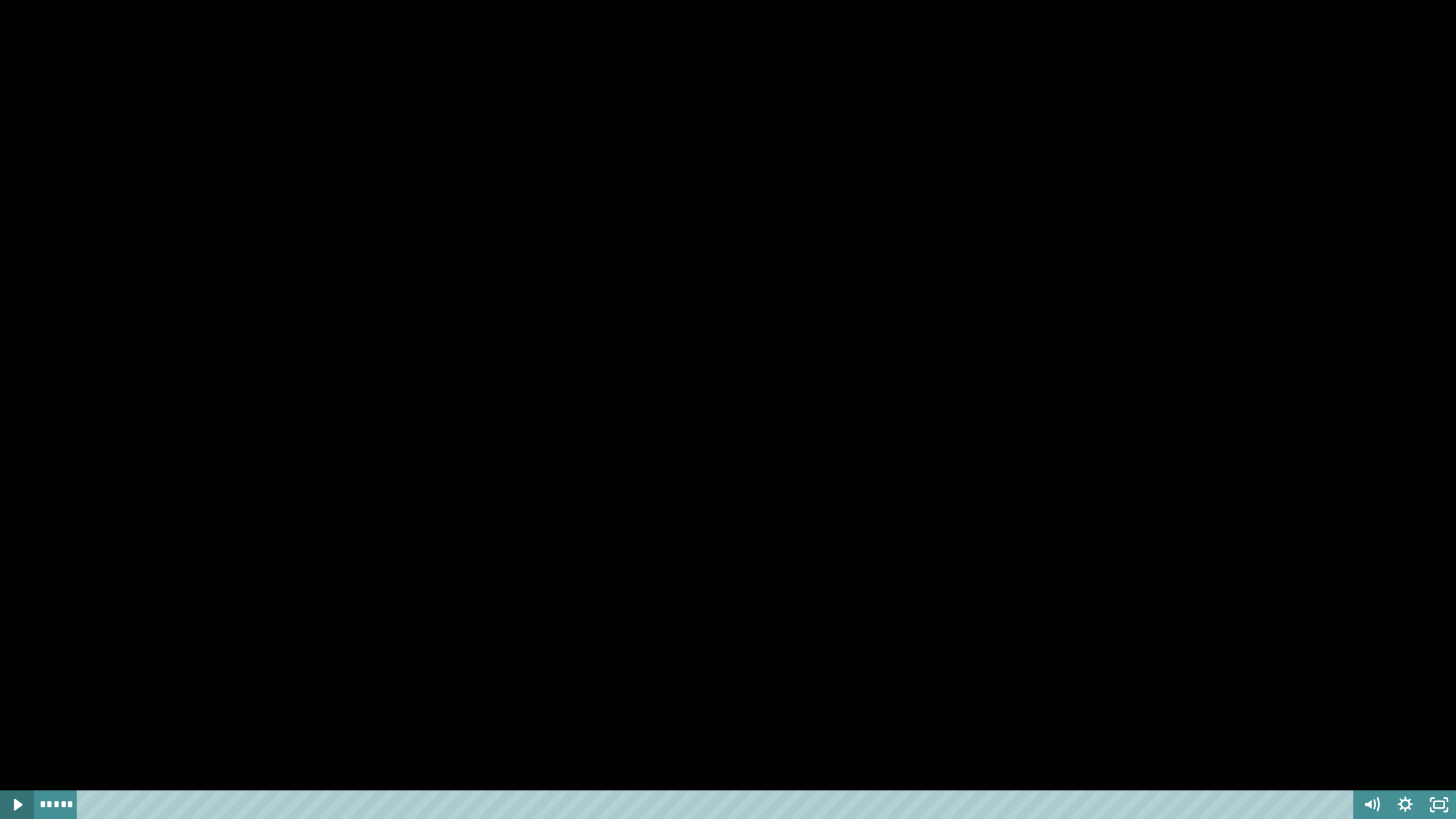 click 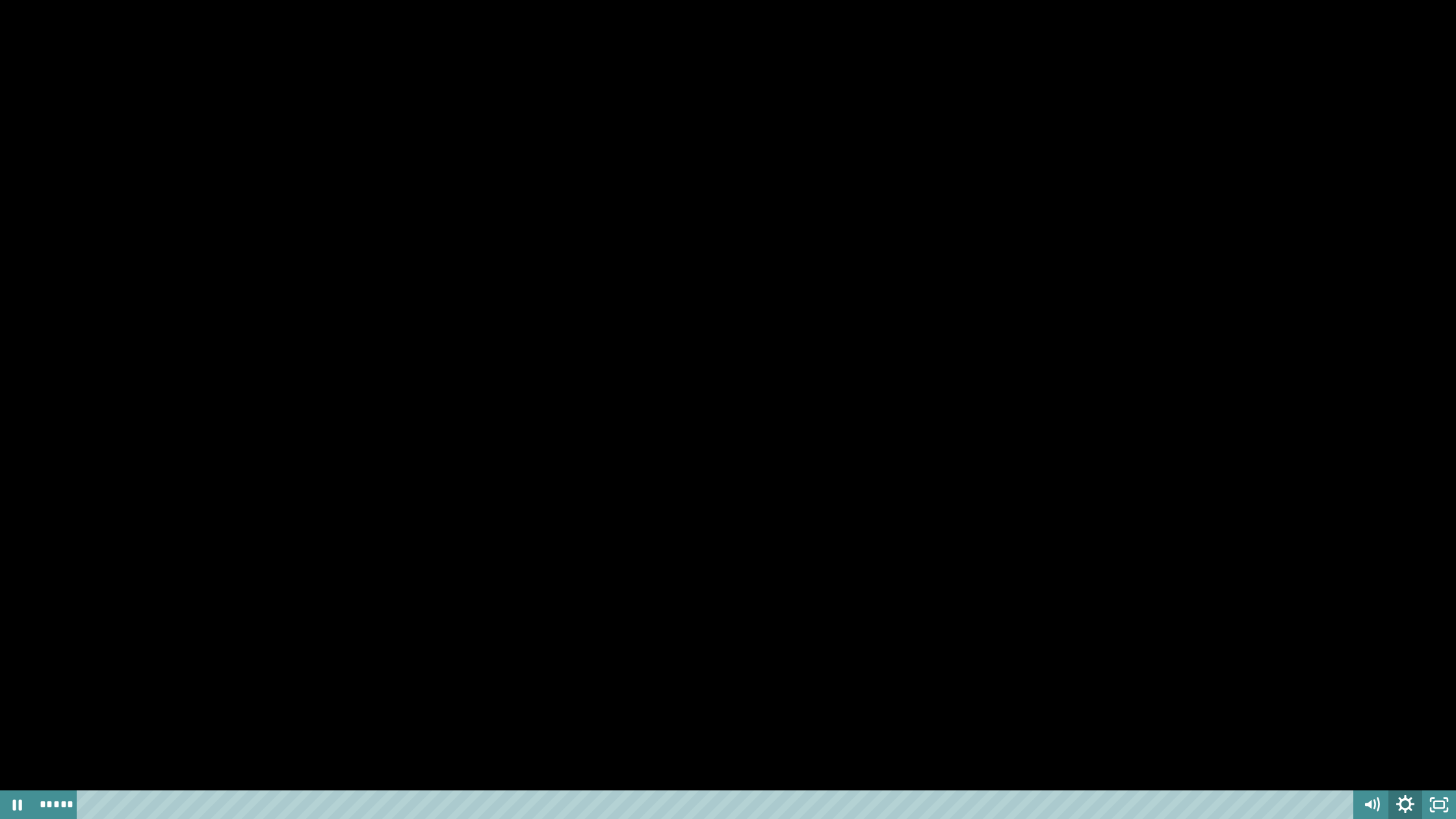 click 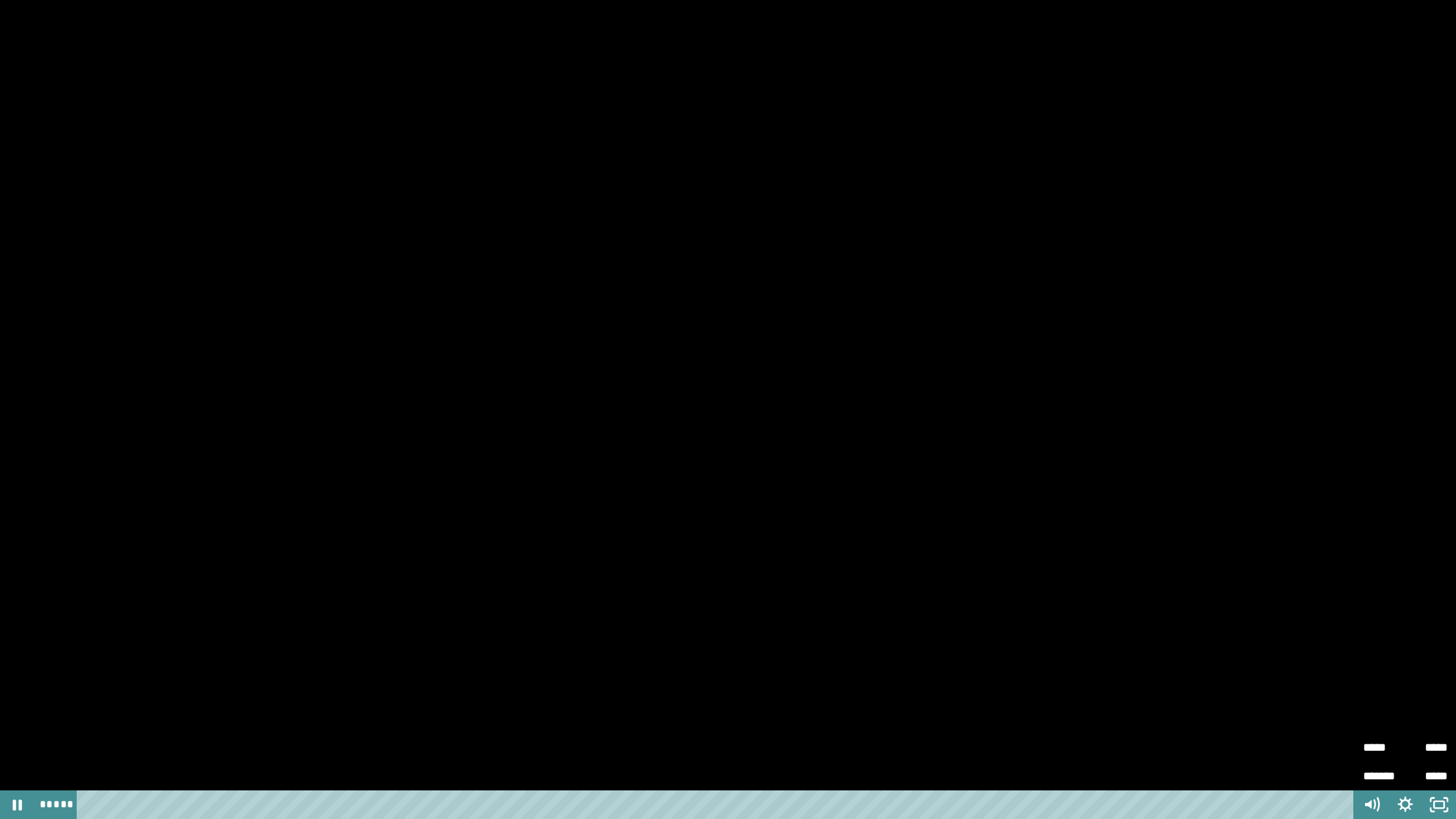 click on "*****" at bounding box center [1426, 742] 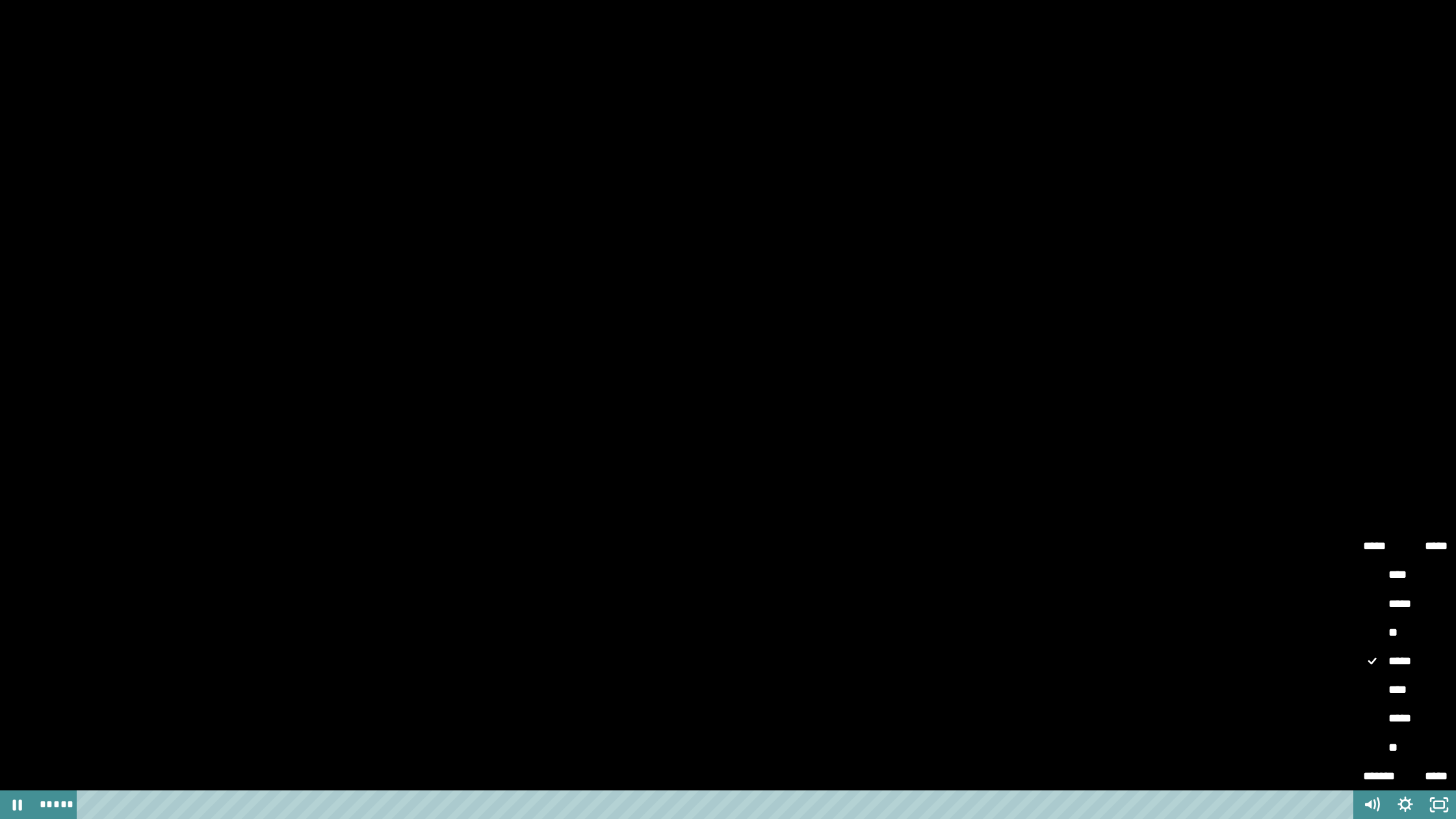 click on "****" at bounding box center (1405, 690) 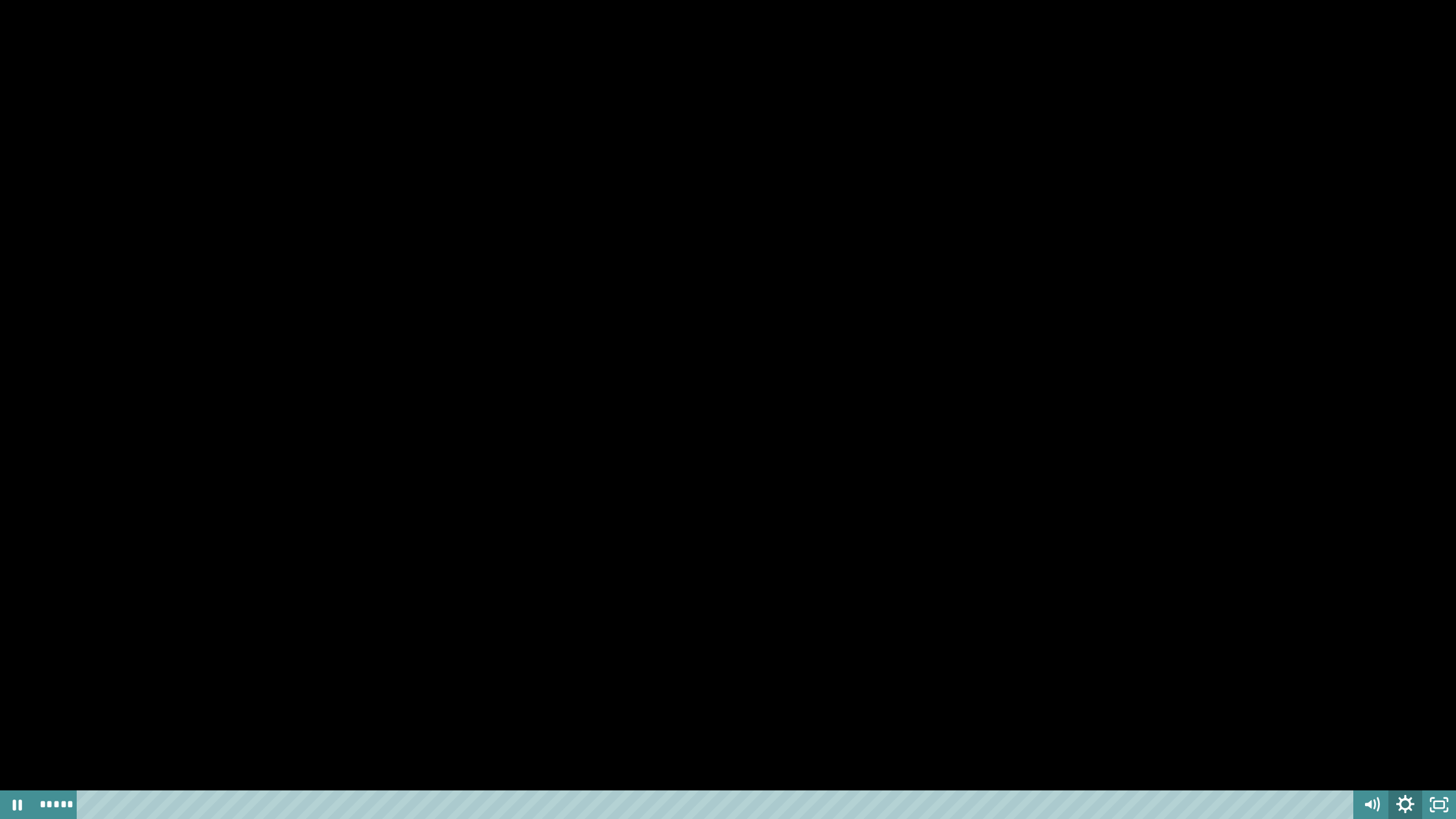 click 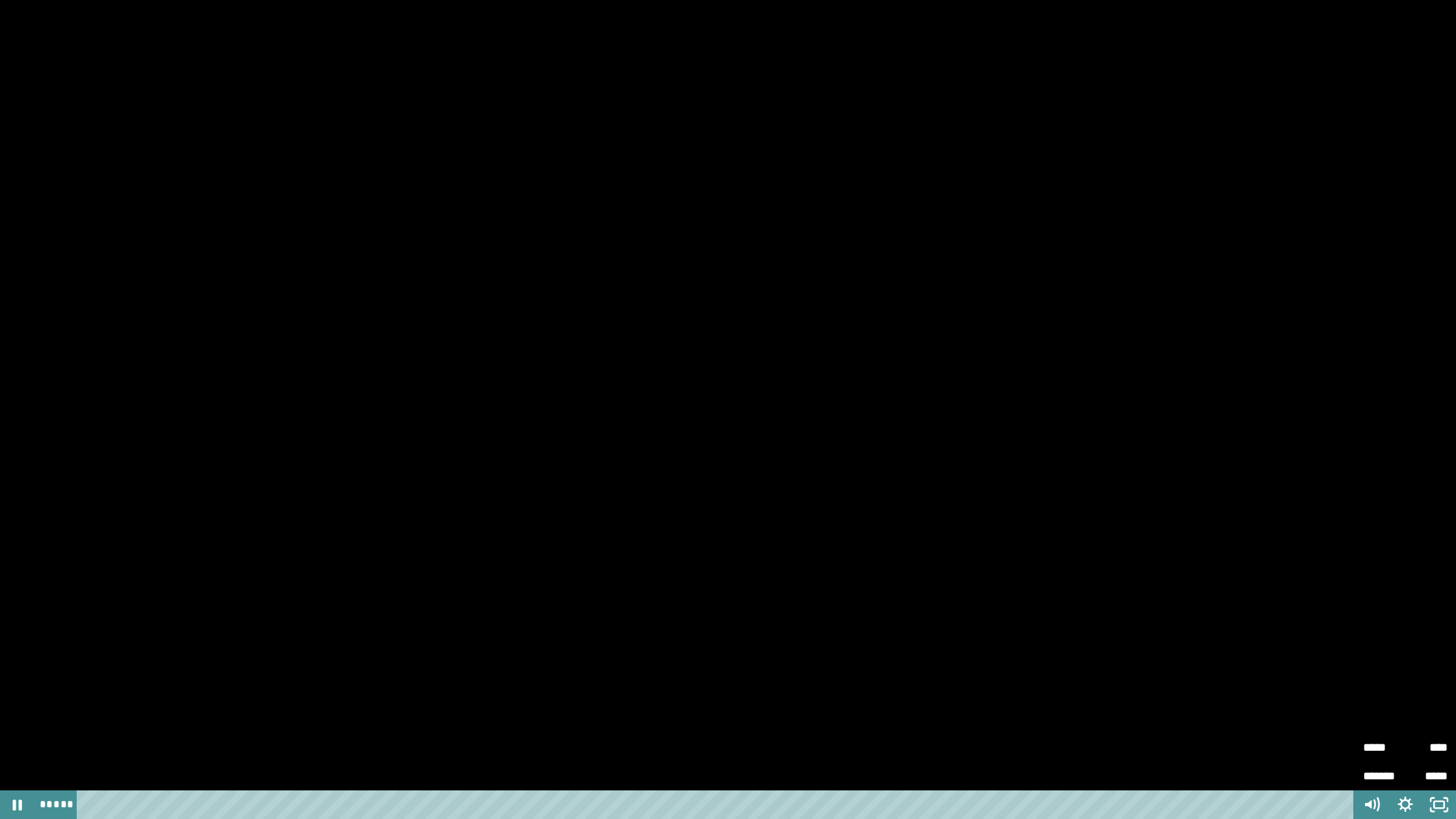 click on "****" at bounding box center [1426, 748] 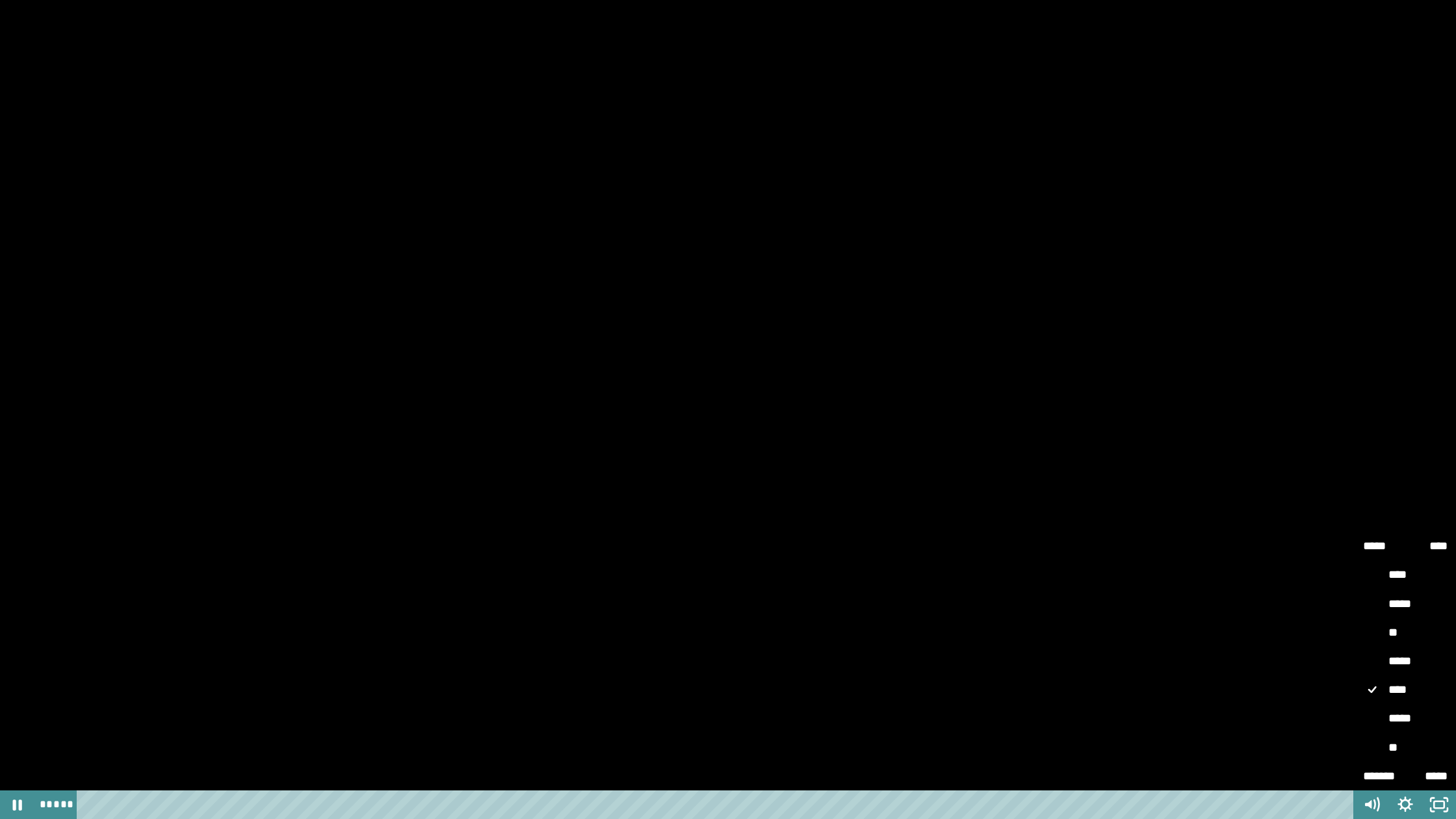 click on "*****" at bounding box center (1405, 719) 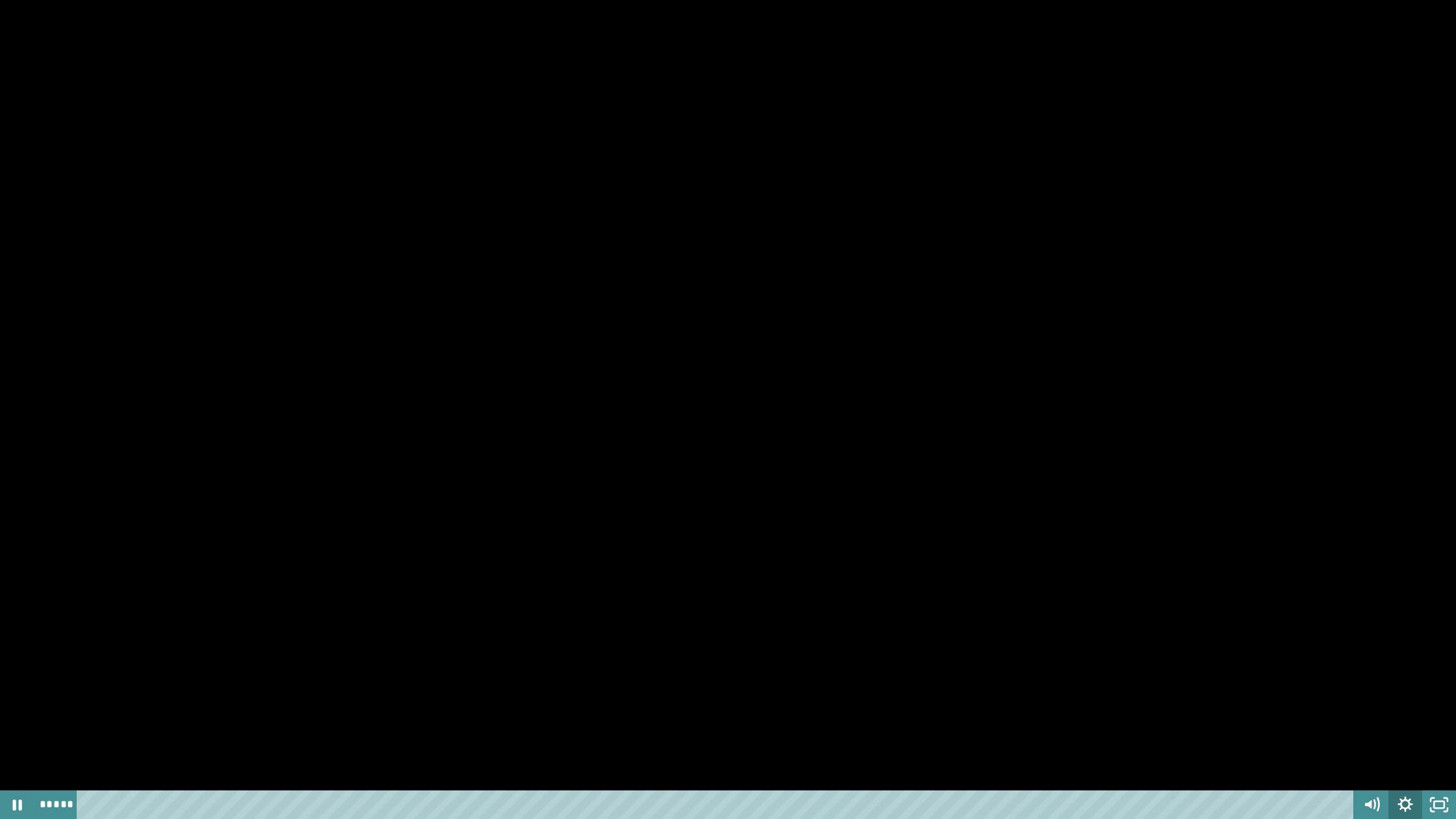 click 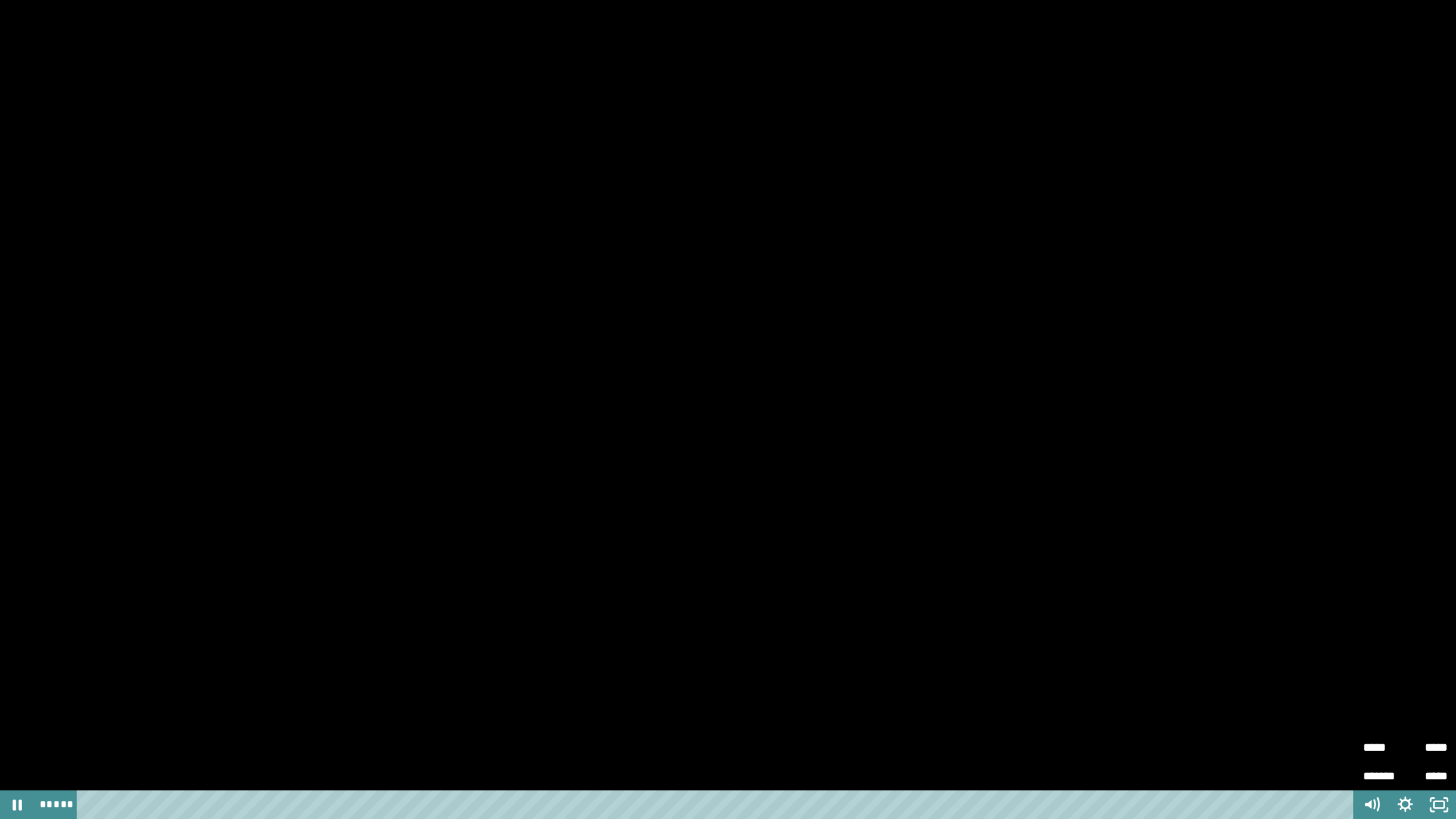 click on "*****" at bounding box center (1426, 742) 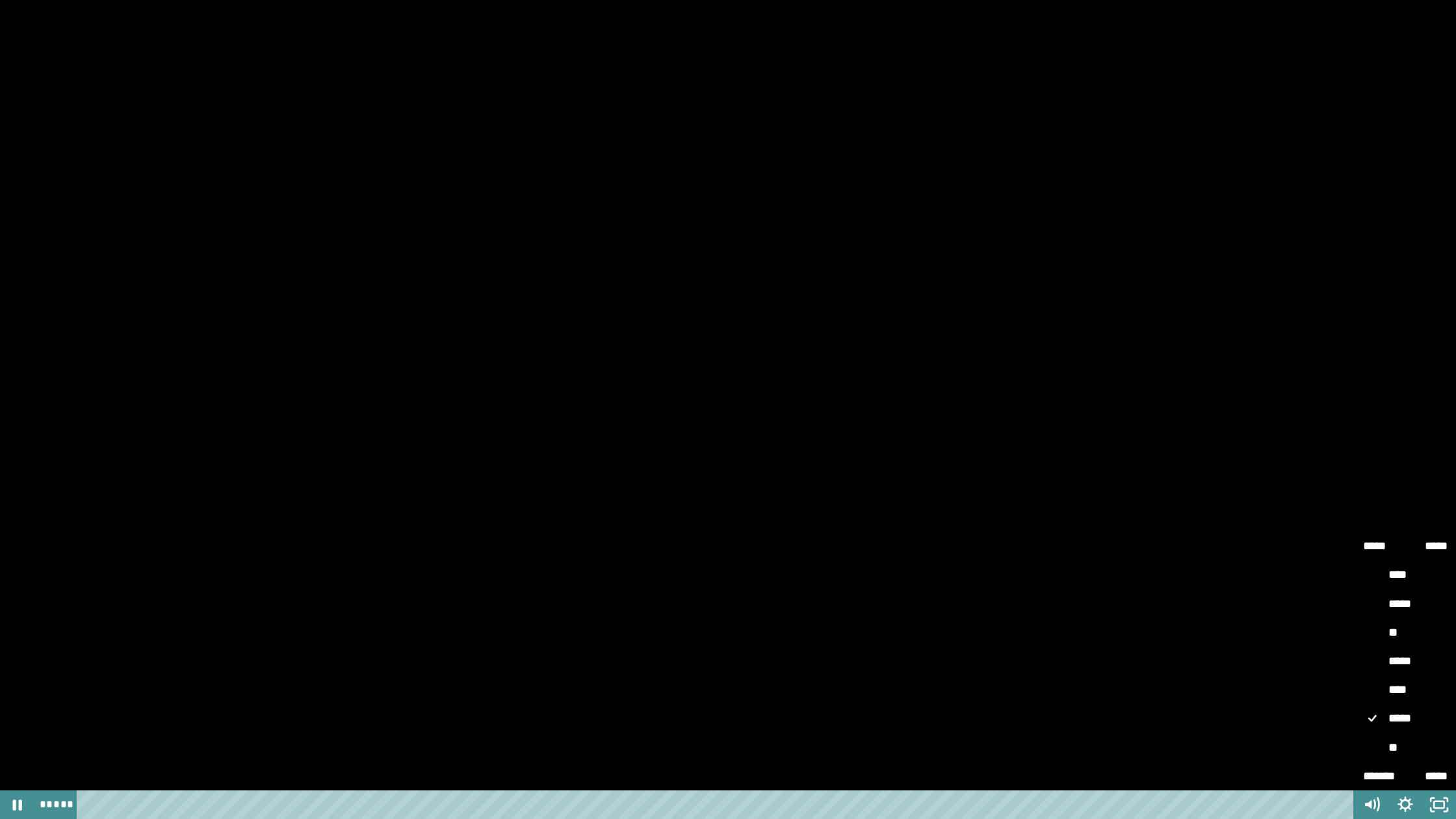 click on "**" at bounding box center (1405, 748) 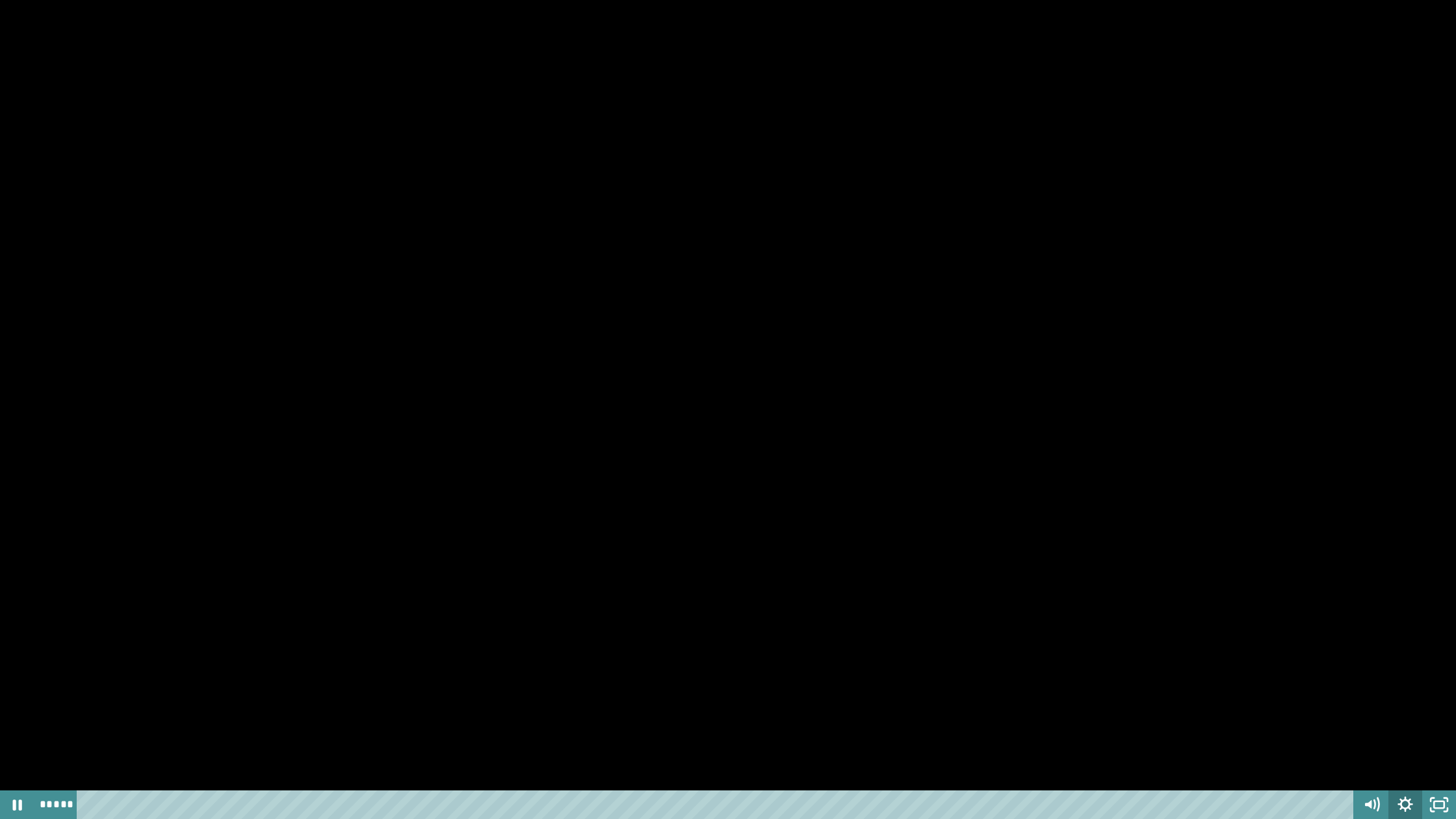 click 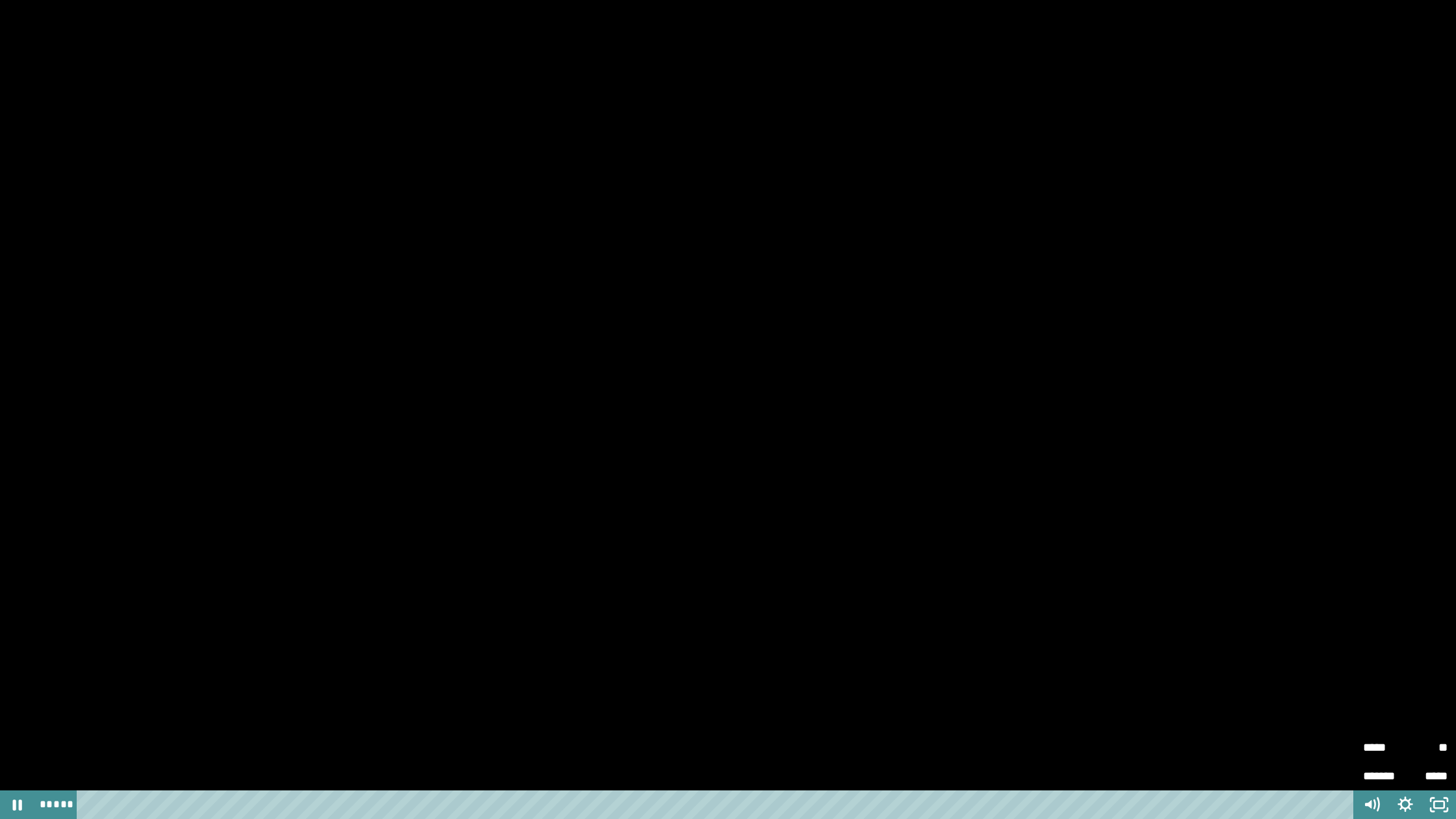 click on "**" at bounding box center (1426, 748) 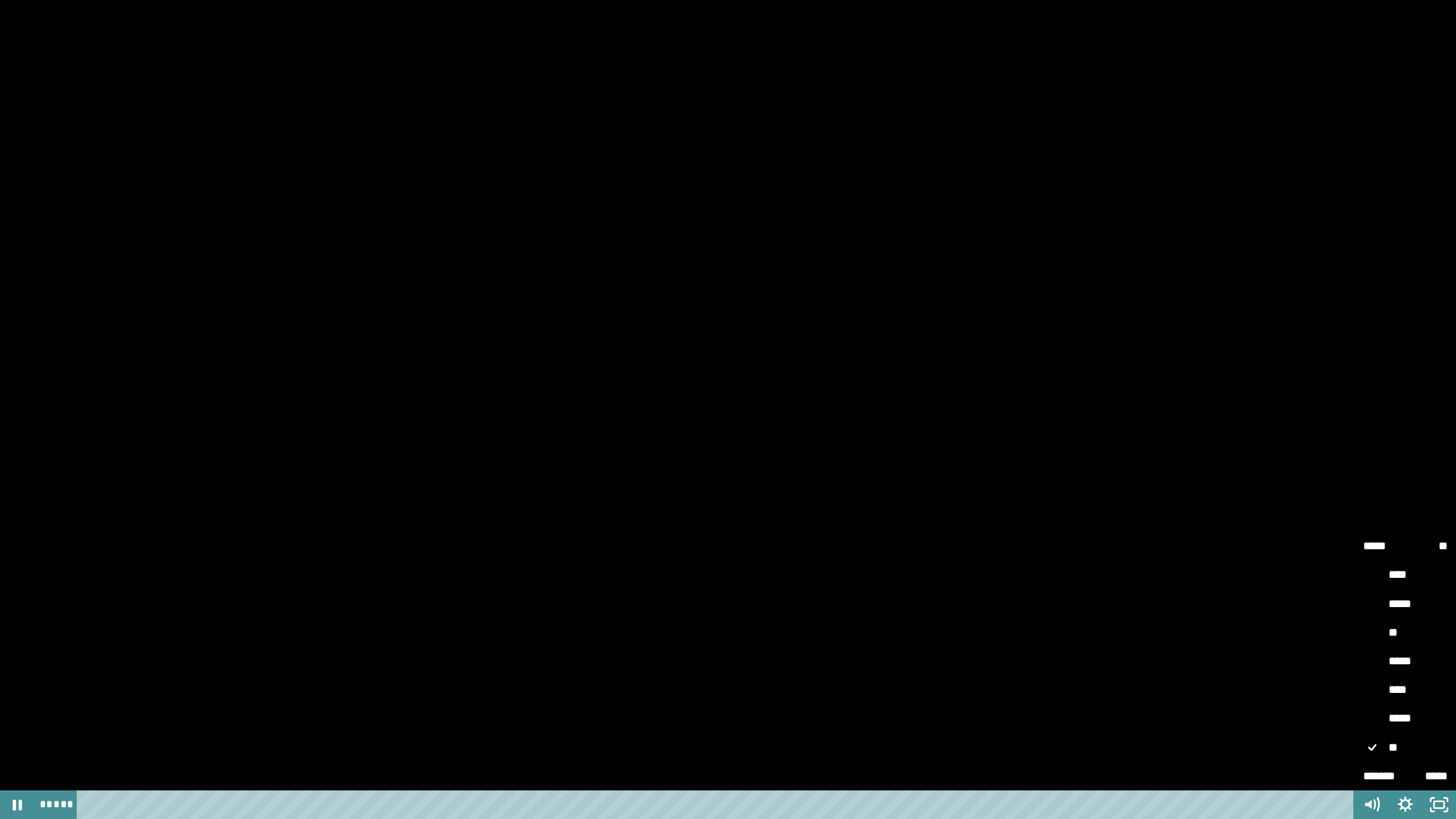 click on "*****" at bounding box center [1405, 662] 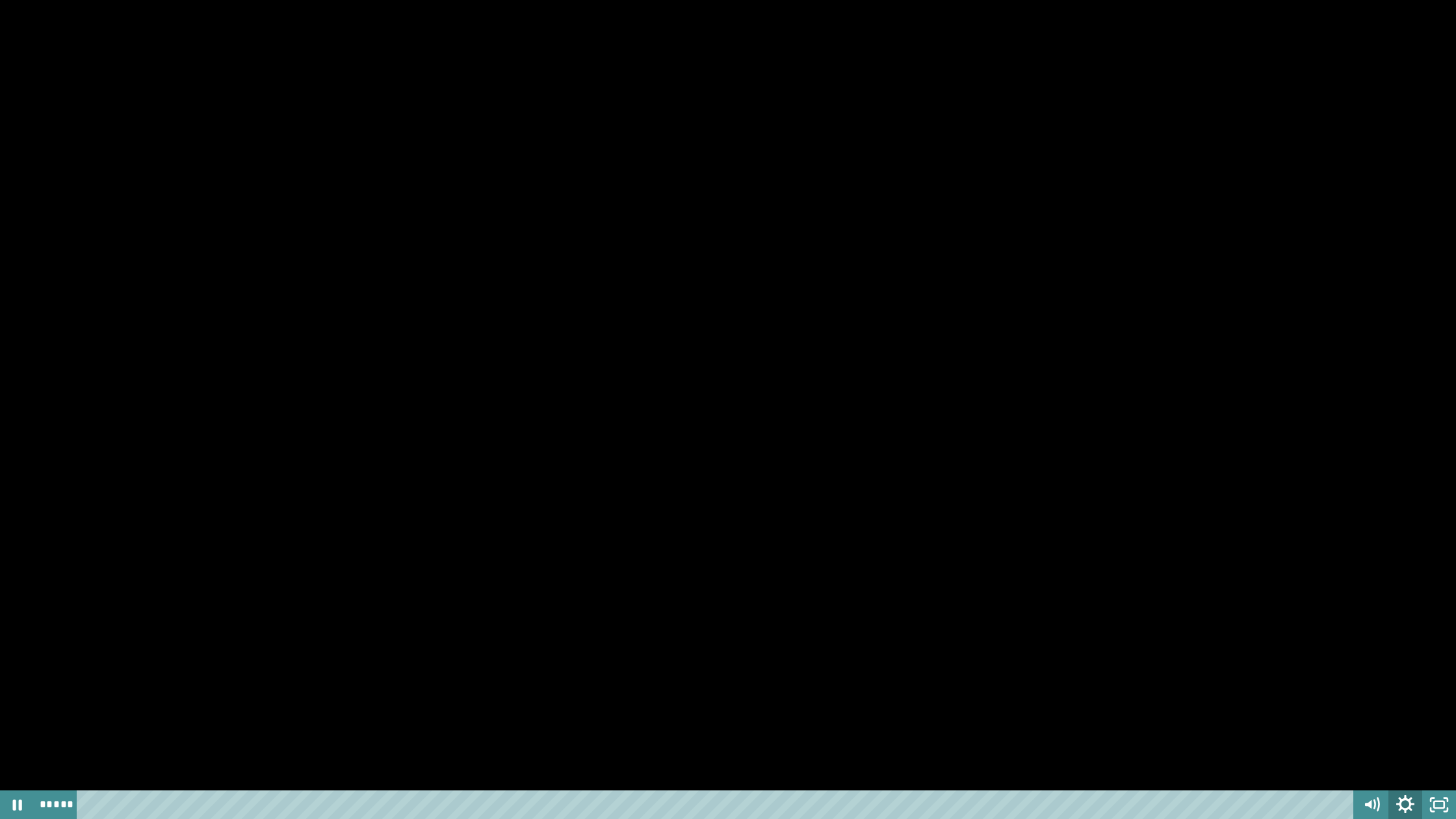 click 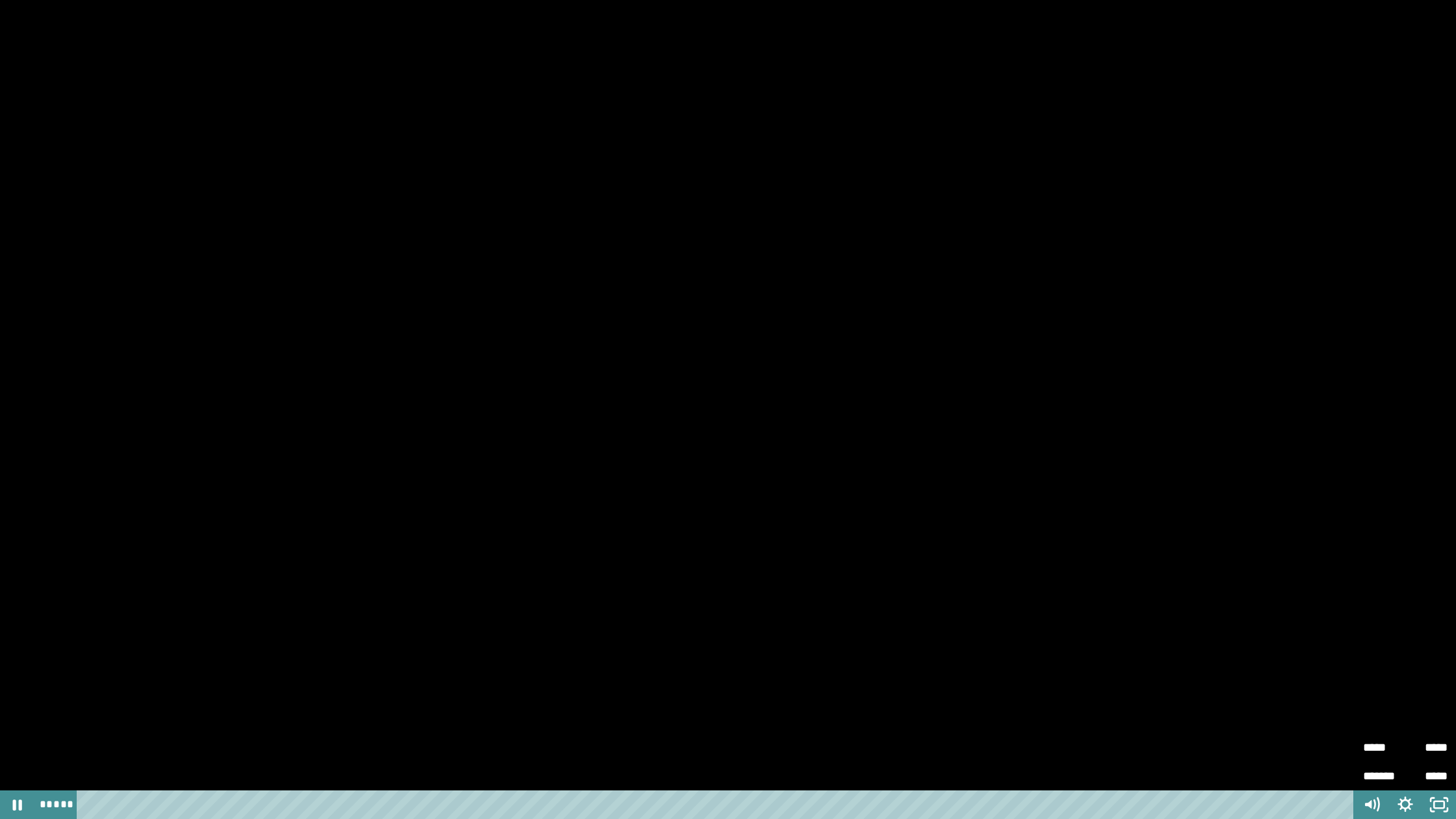 click on "*****" at bounding box center (1426, 742) 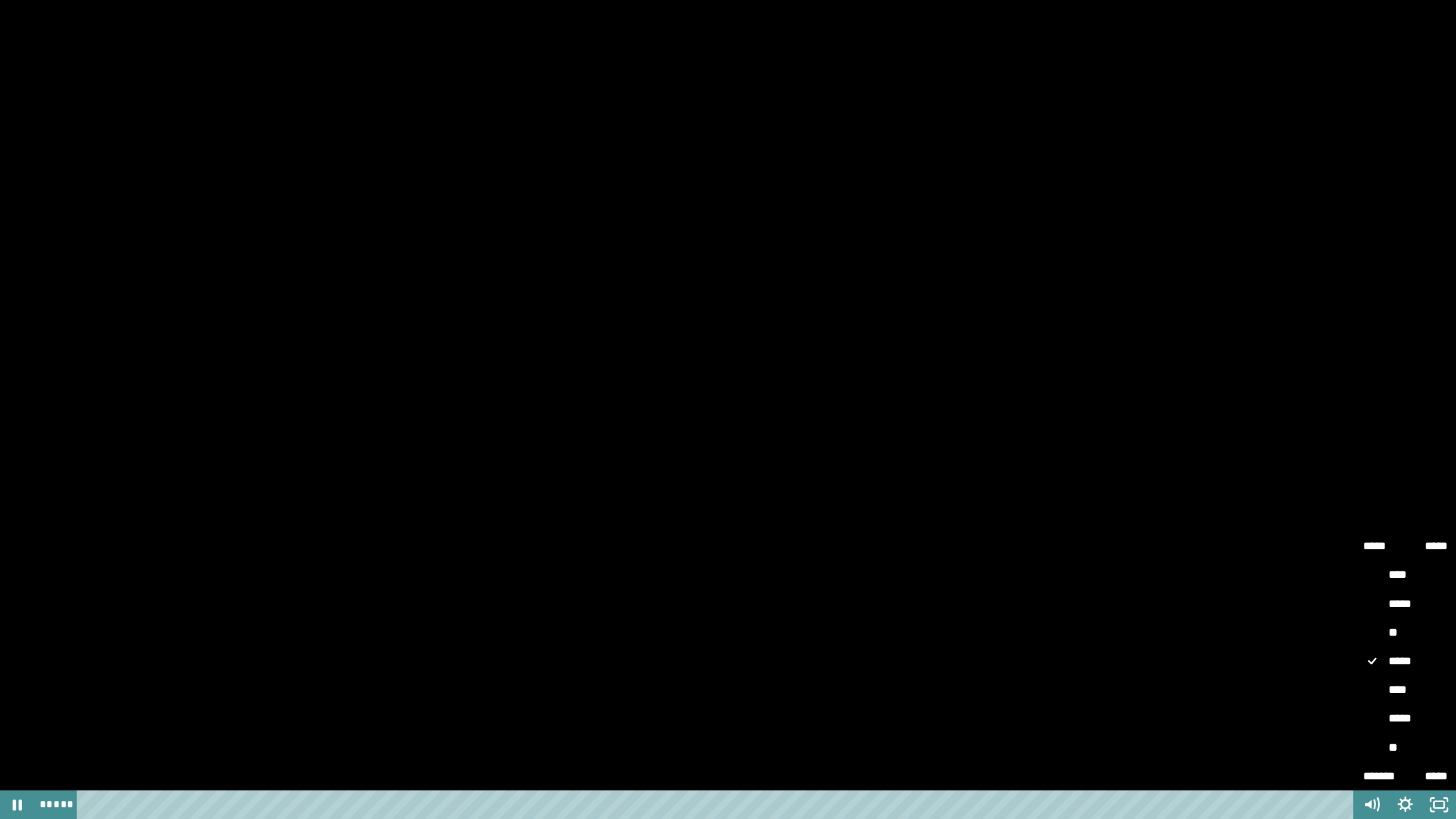 click on "**" at bounding box center (1405, 748) 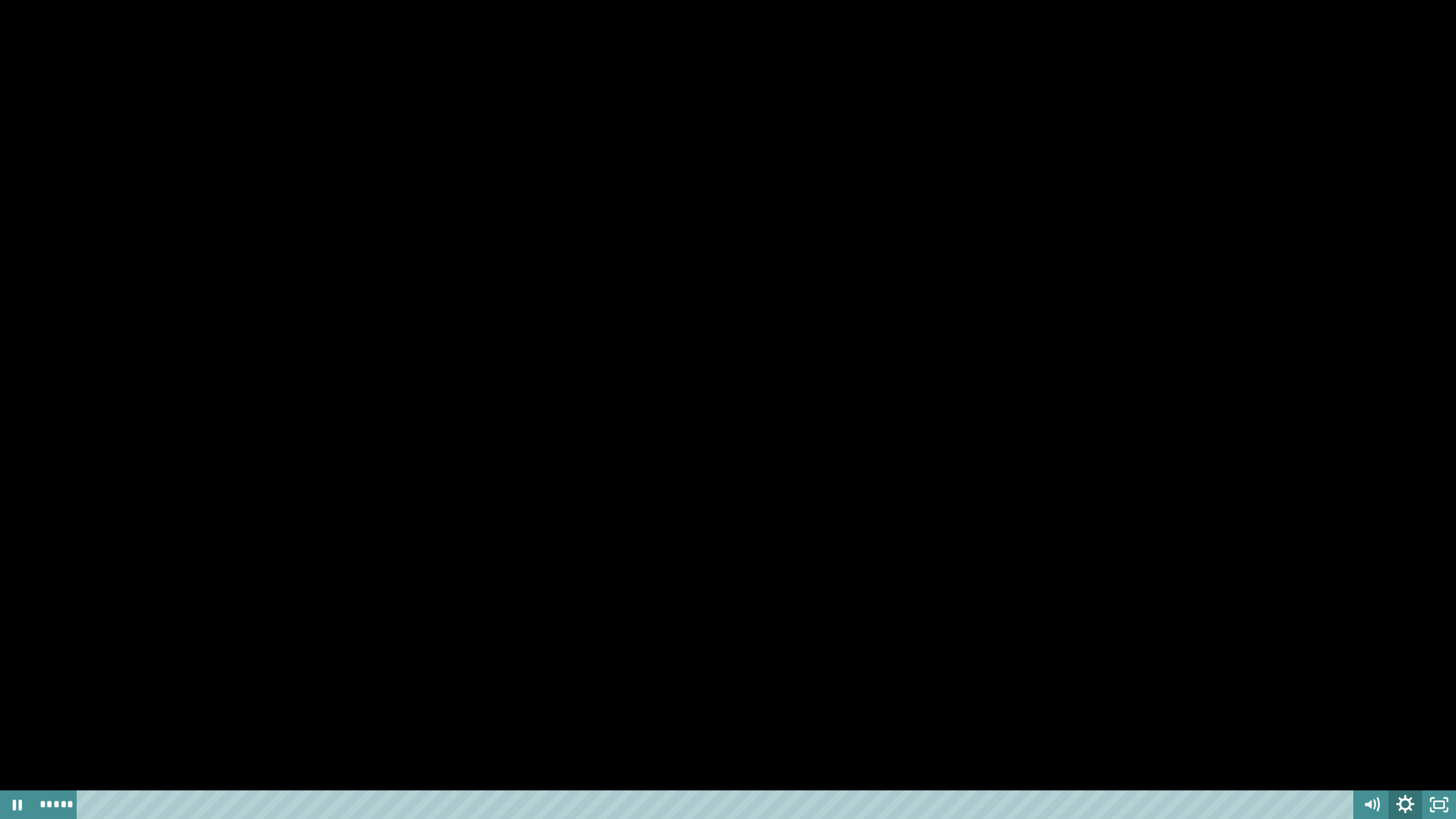 click 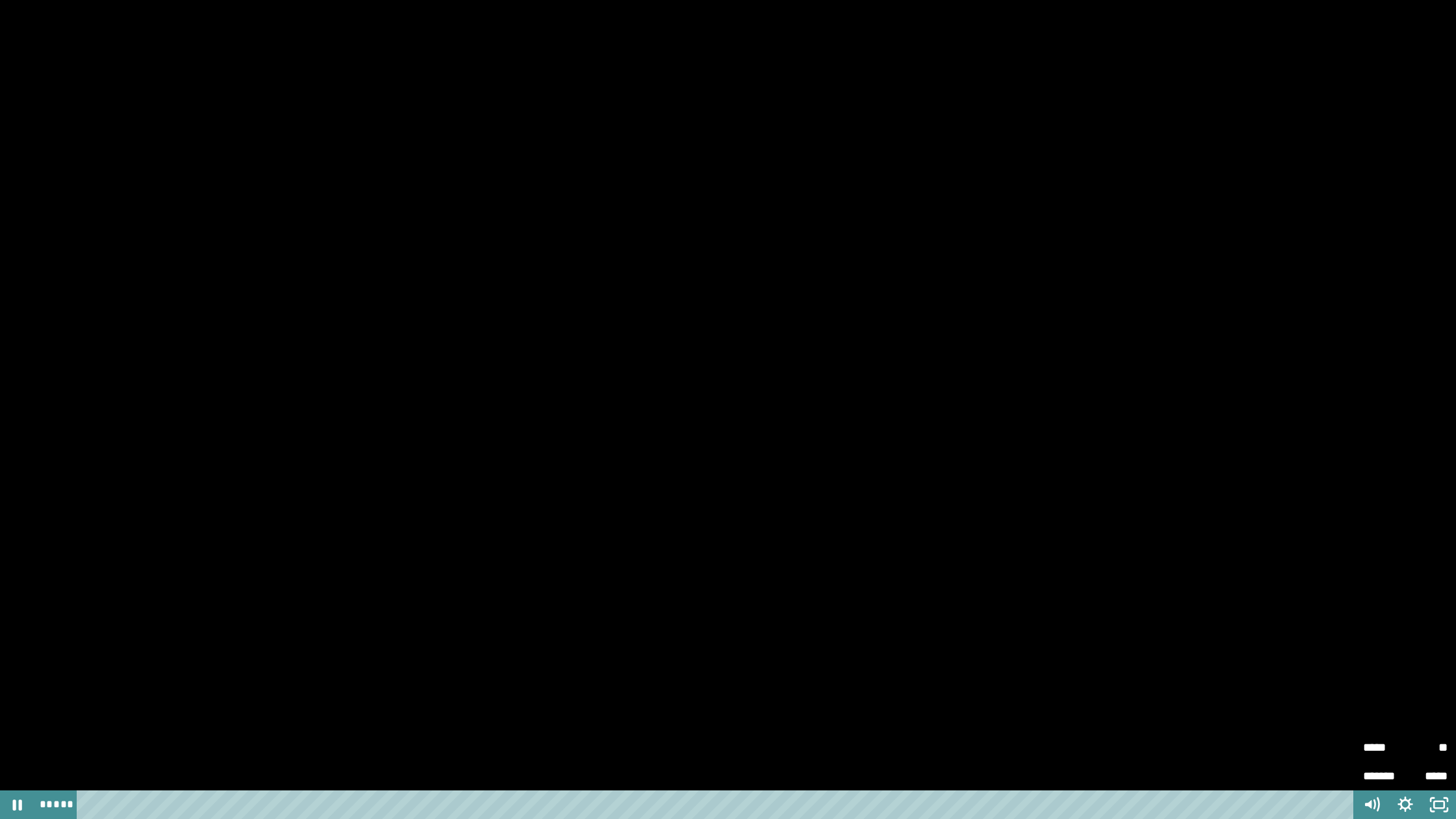 click on "*****" at bounding box center (1384, 742) 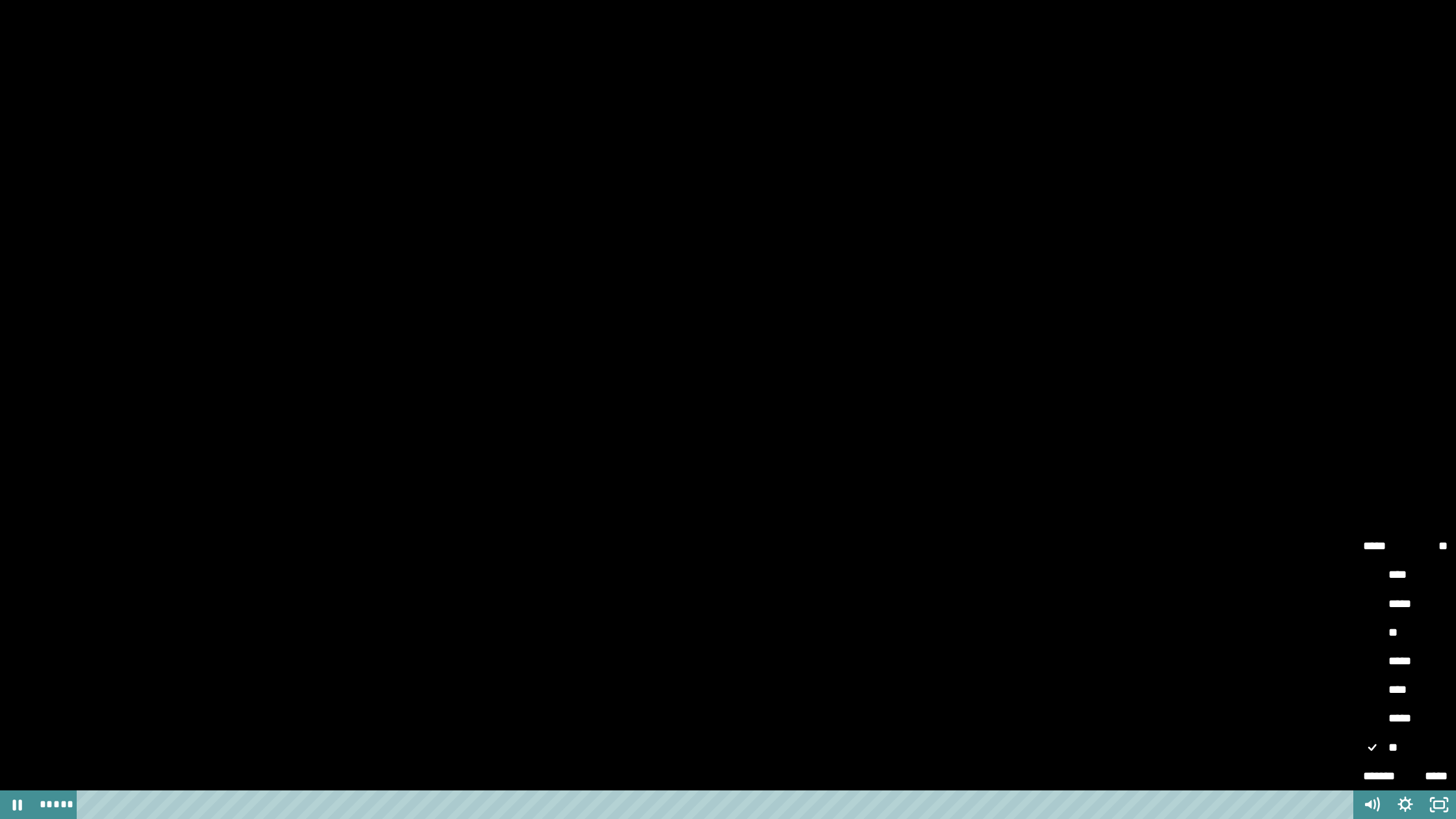 click on "*****" at bounding box center [1405, 662] 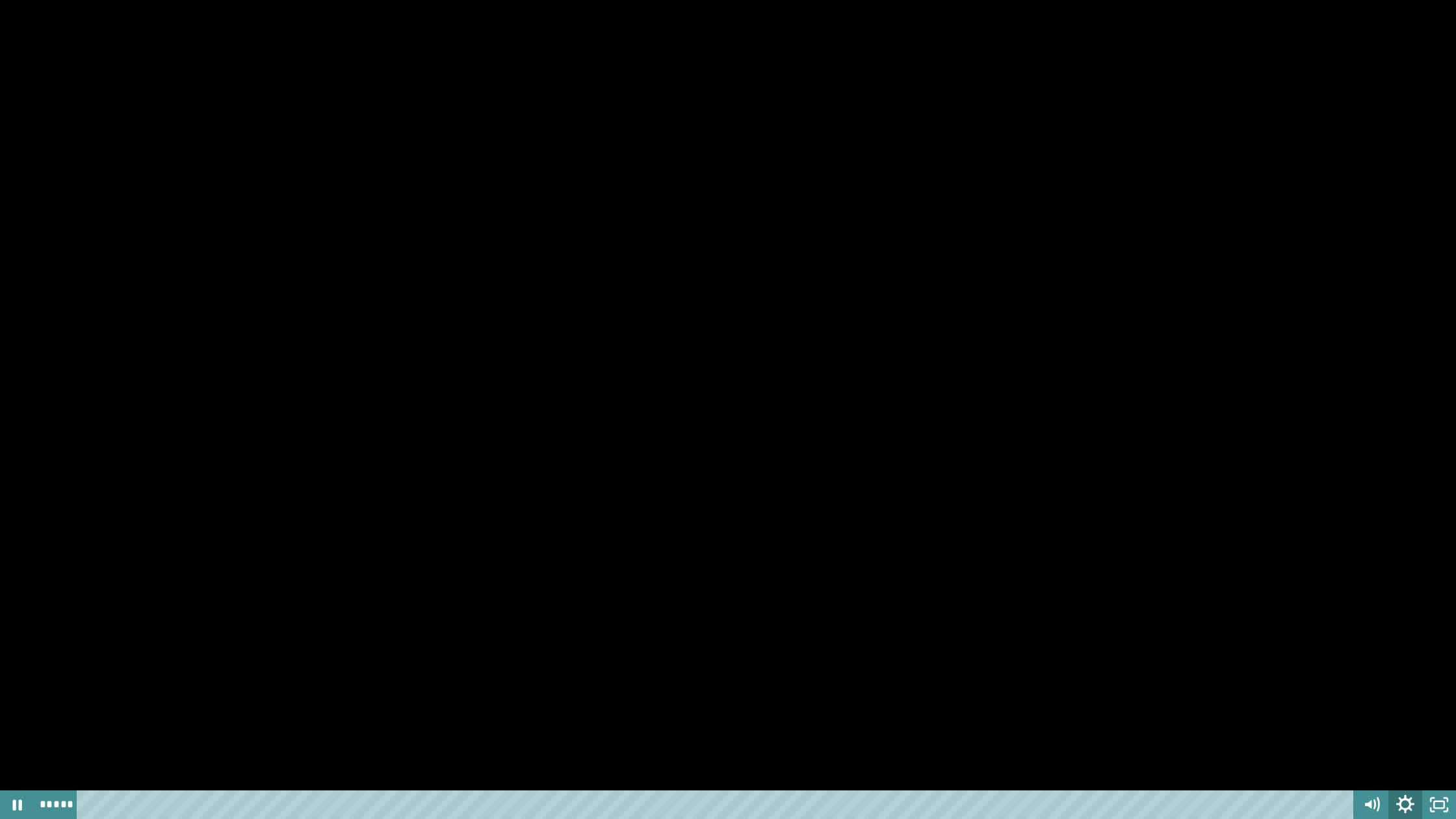click 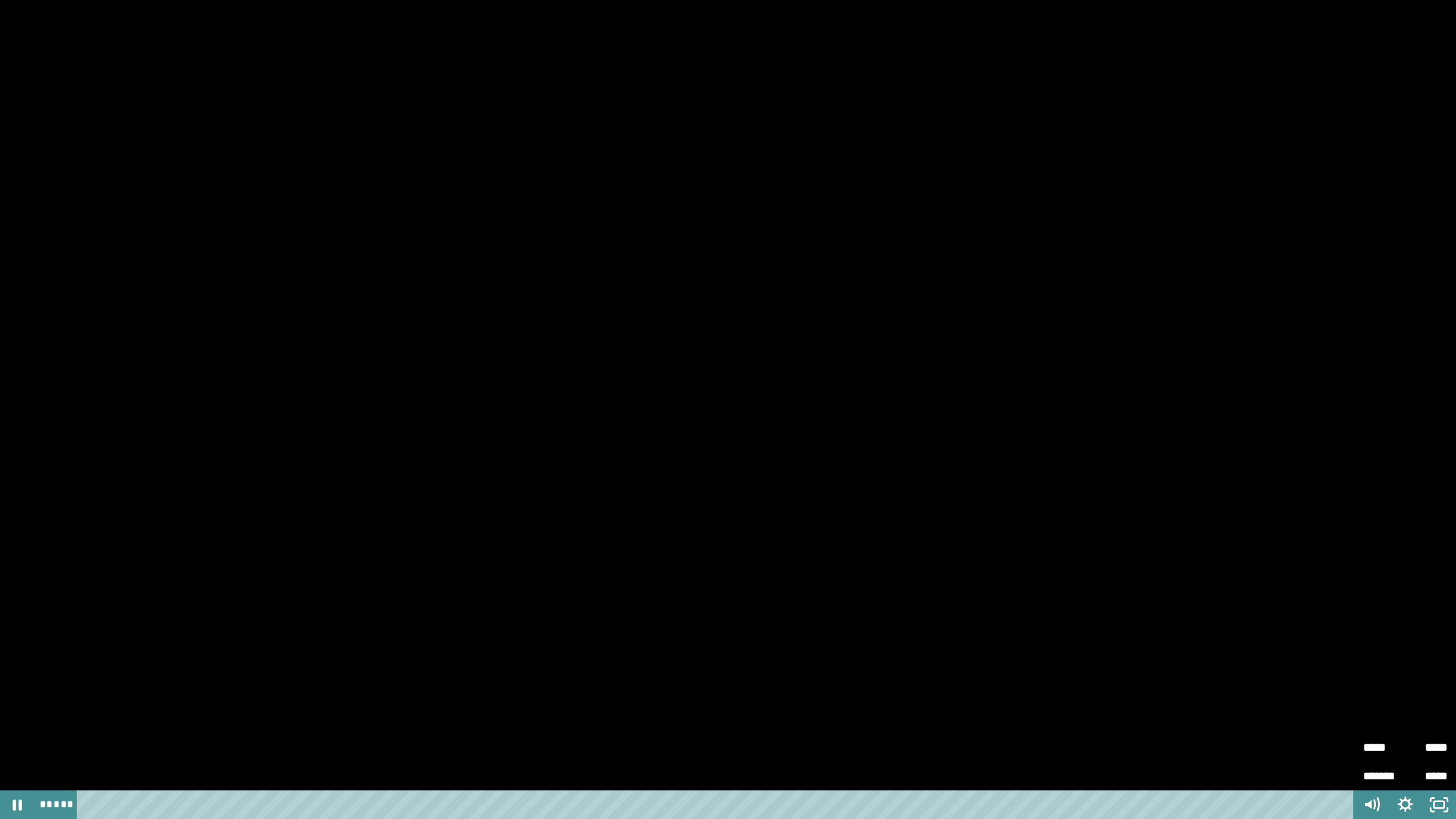 click on "*****" at bounding box center [1426, 742] 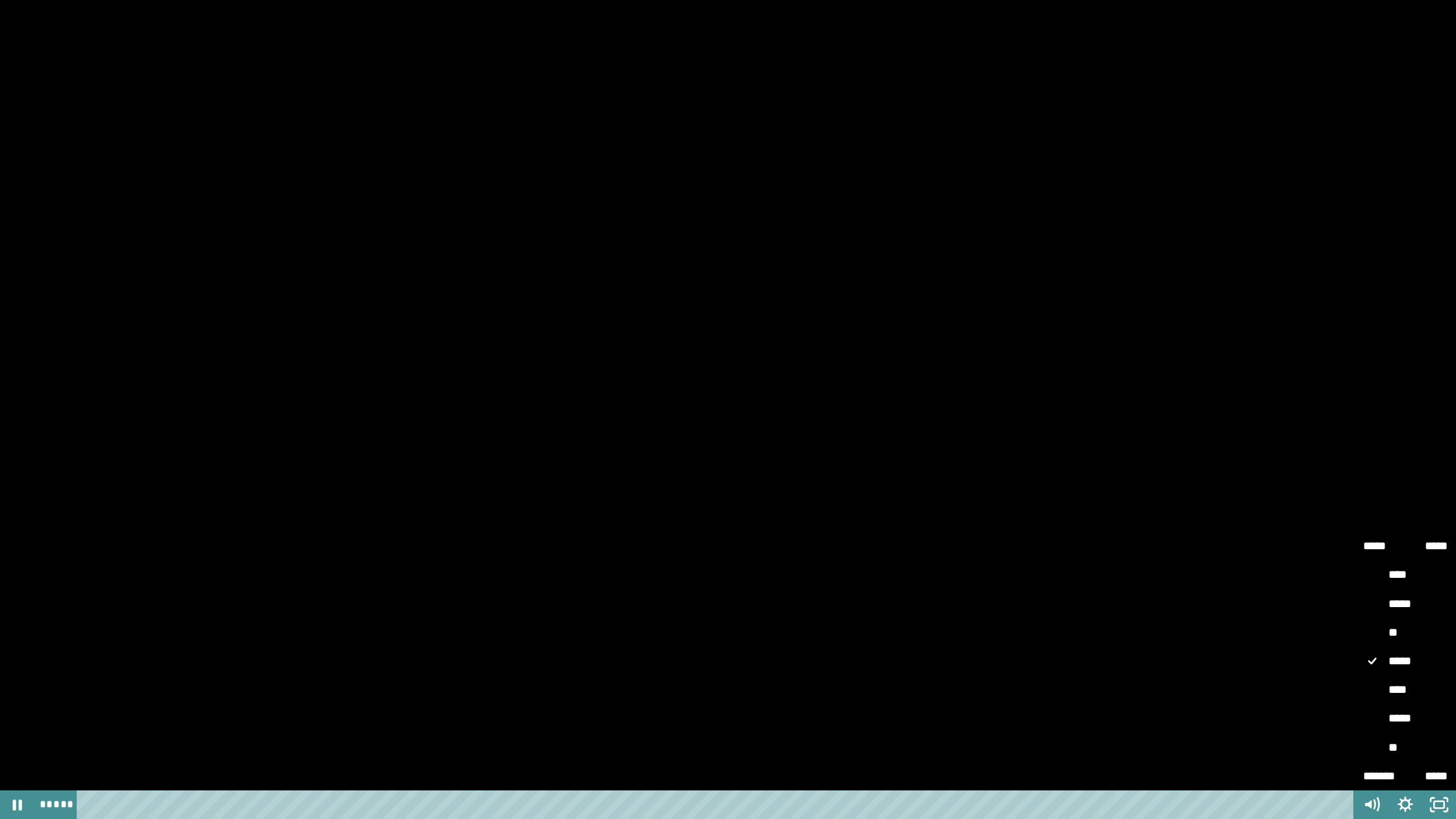 click on "*****" at bounding box center (1405, 719) 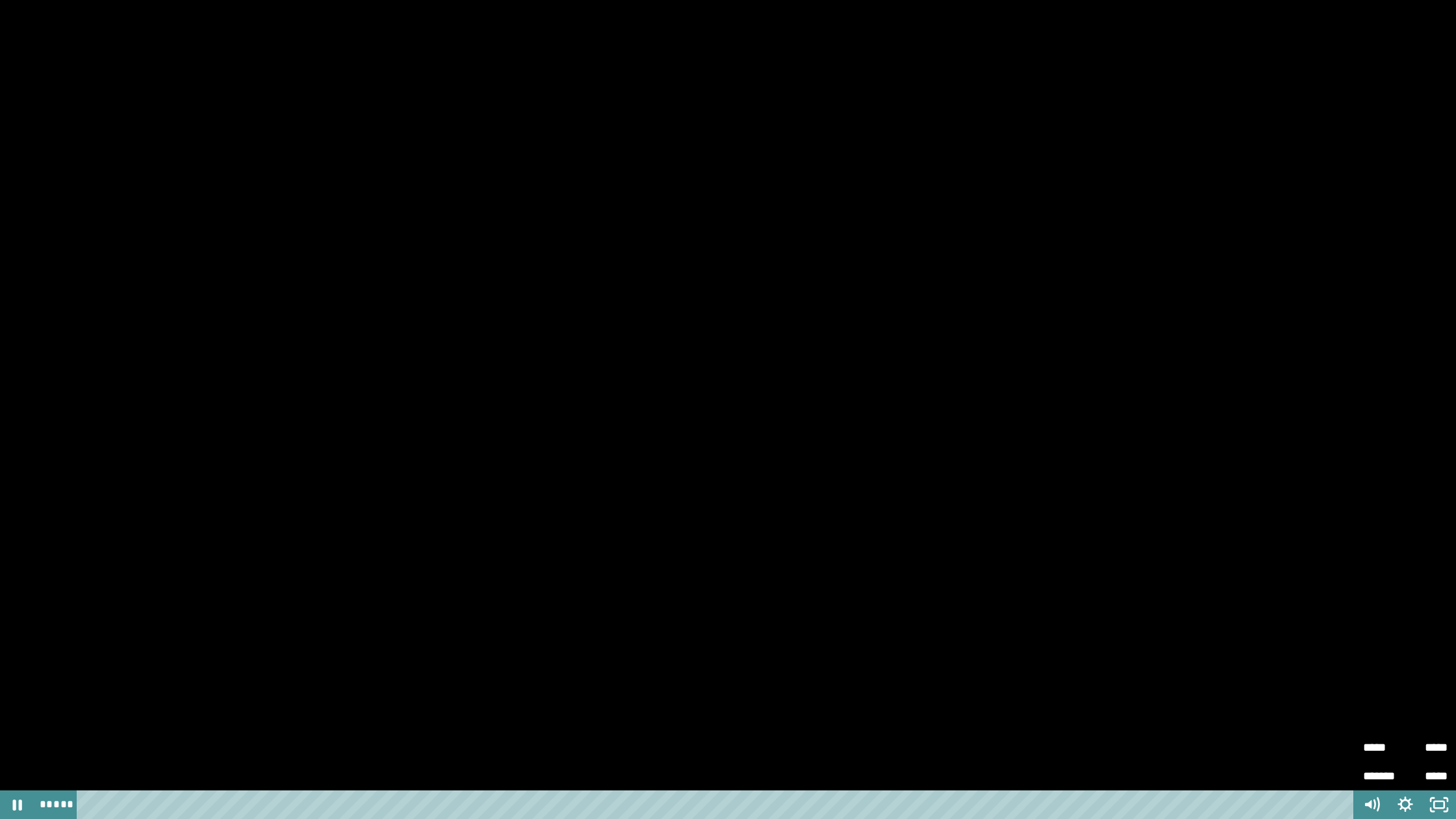 click on "*****" at bounding box center (1426, 742) 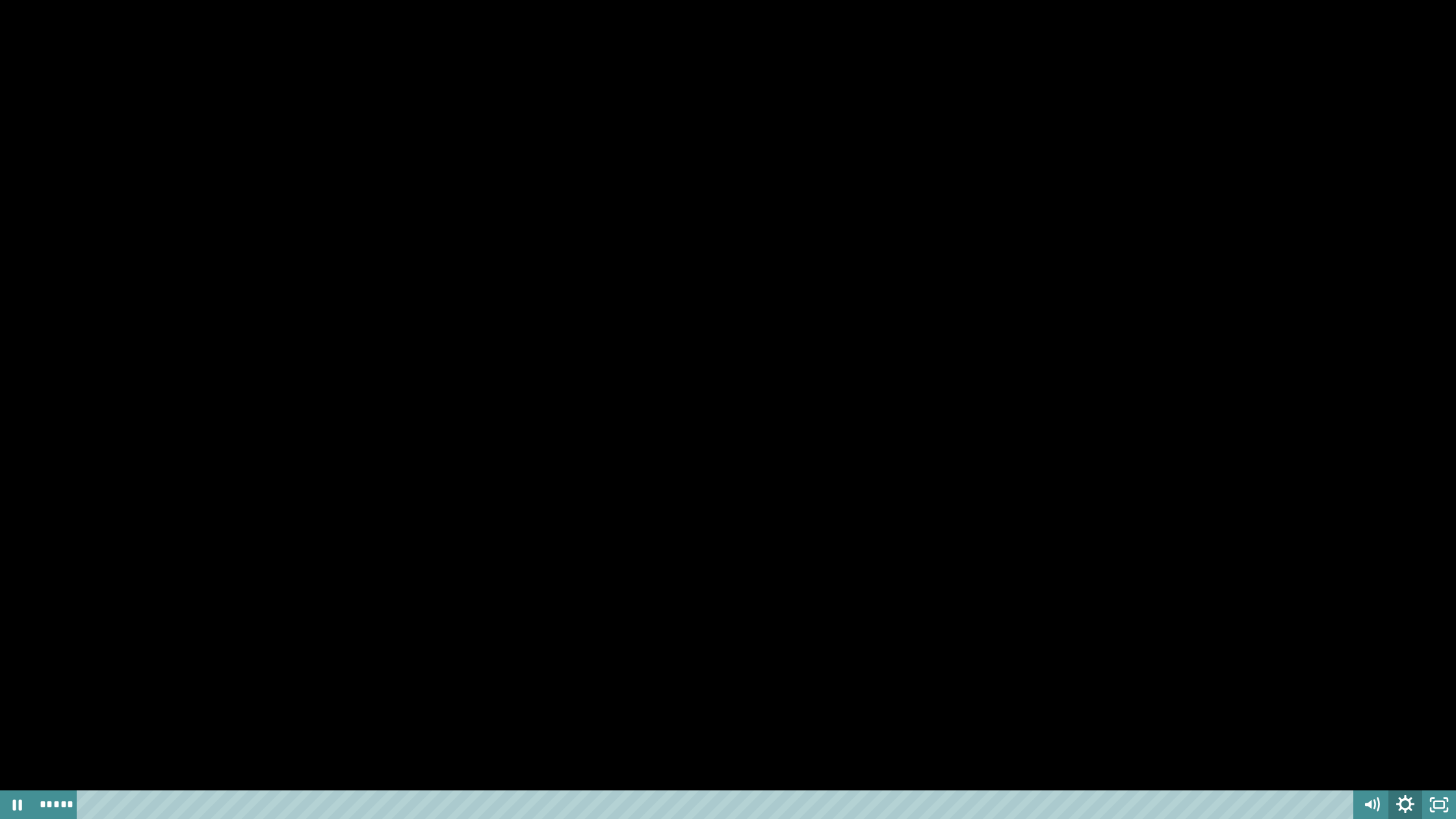 click 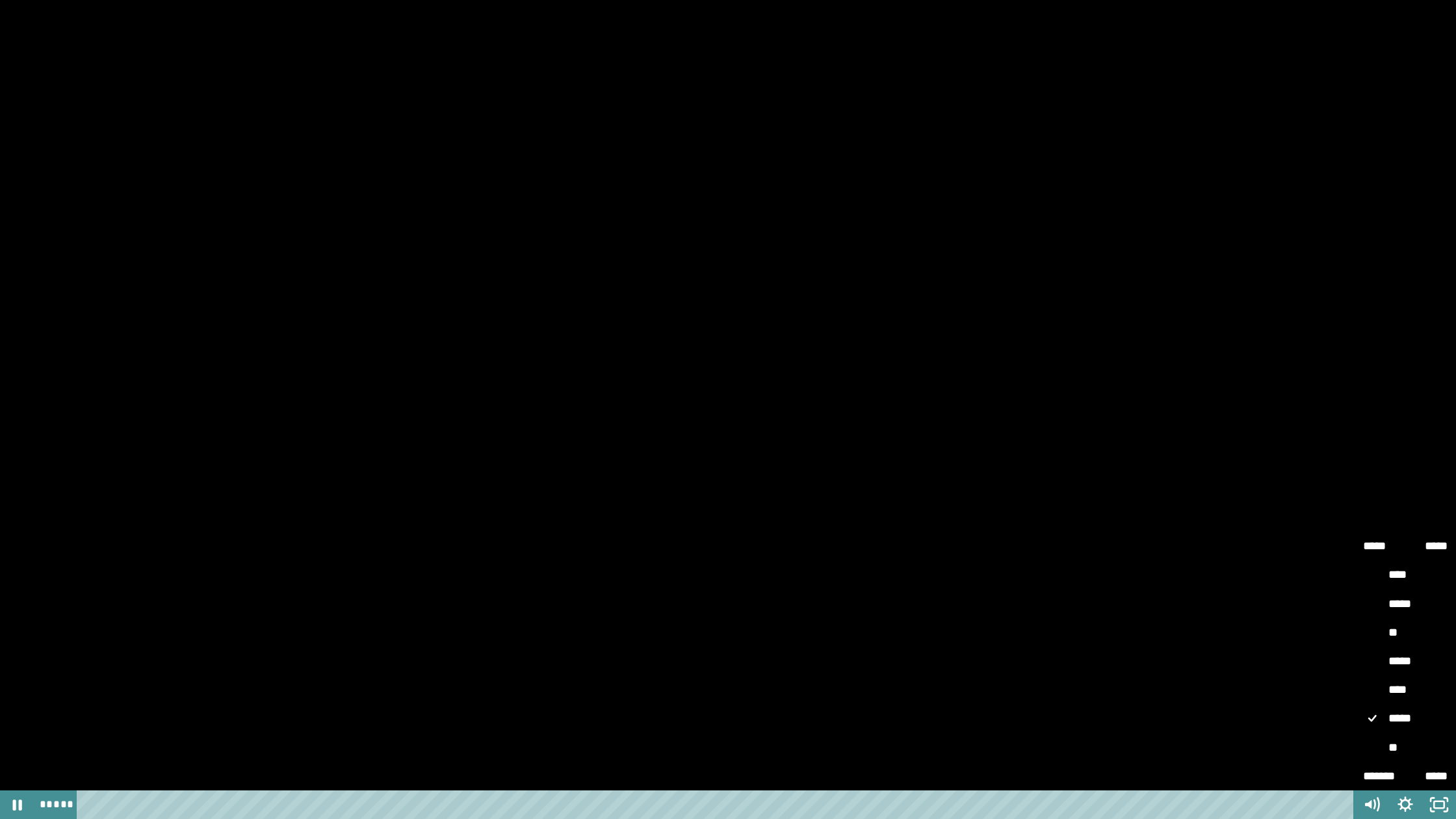 click on "**" at bounding box center [1405, 748] 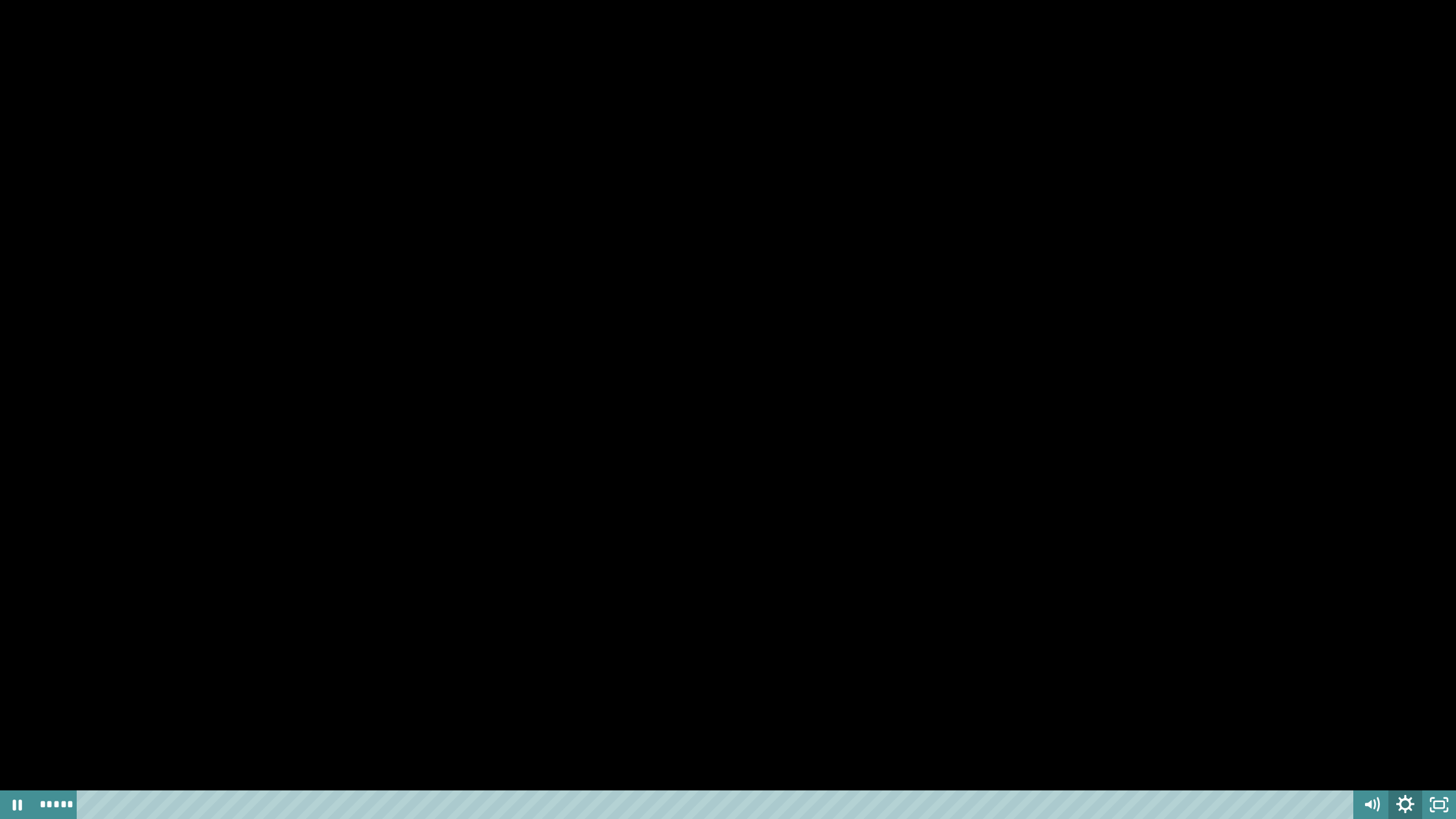 click 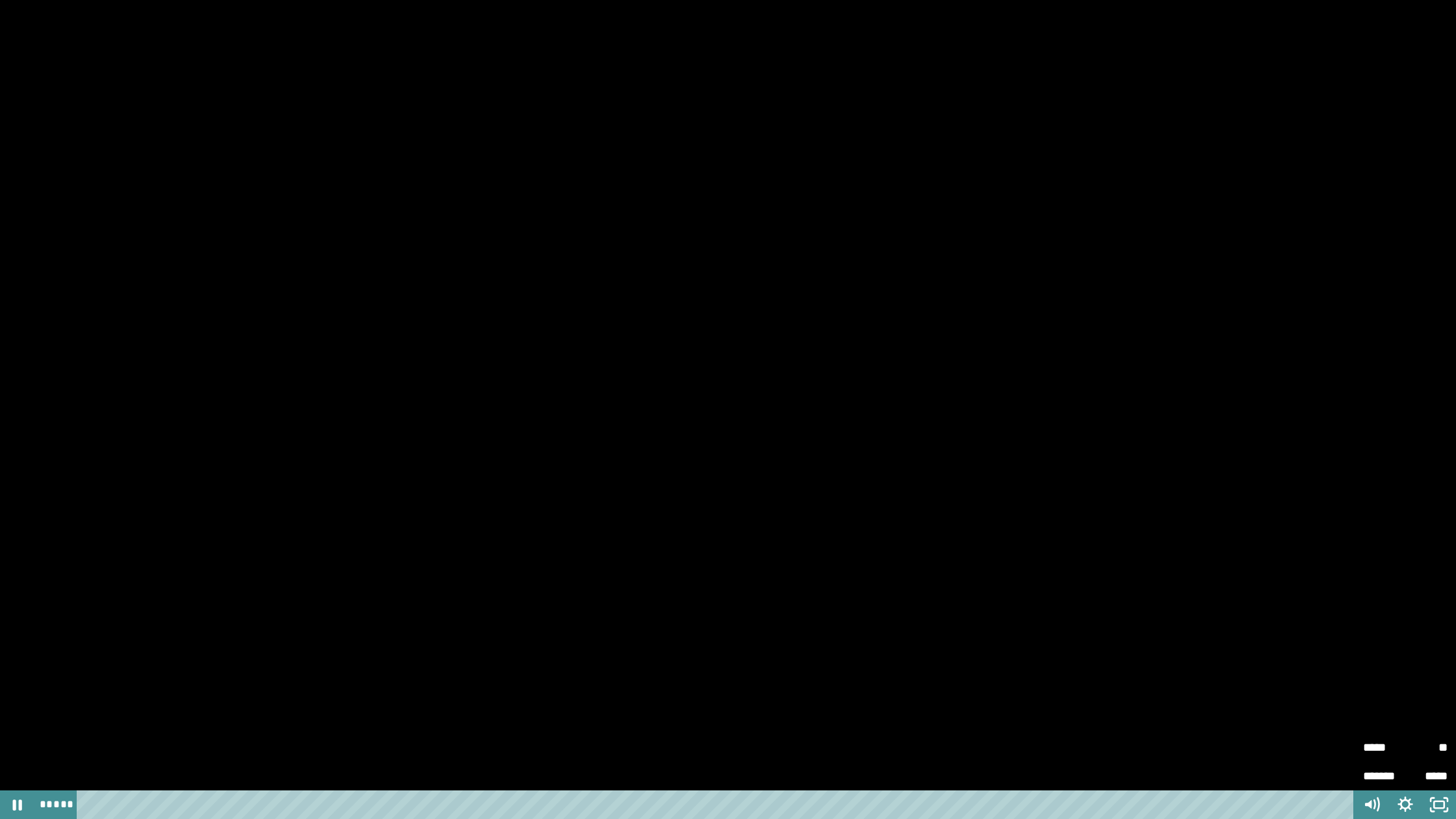 click on "**" at bounding box center [1426, 748] 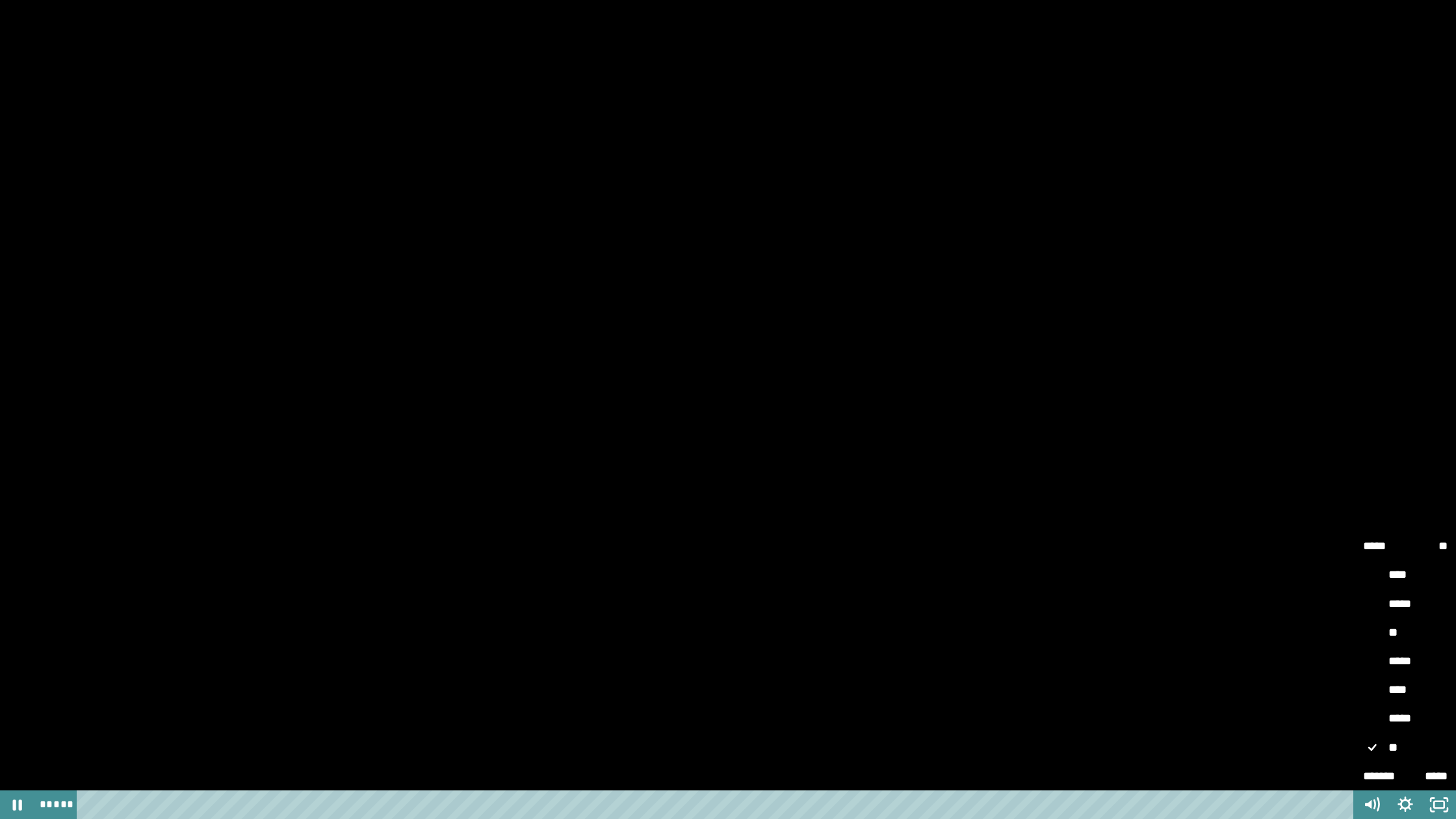 click on "****" at bounding box center [1405, 690] 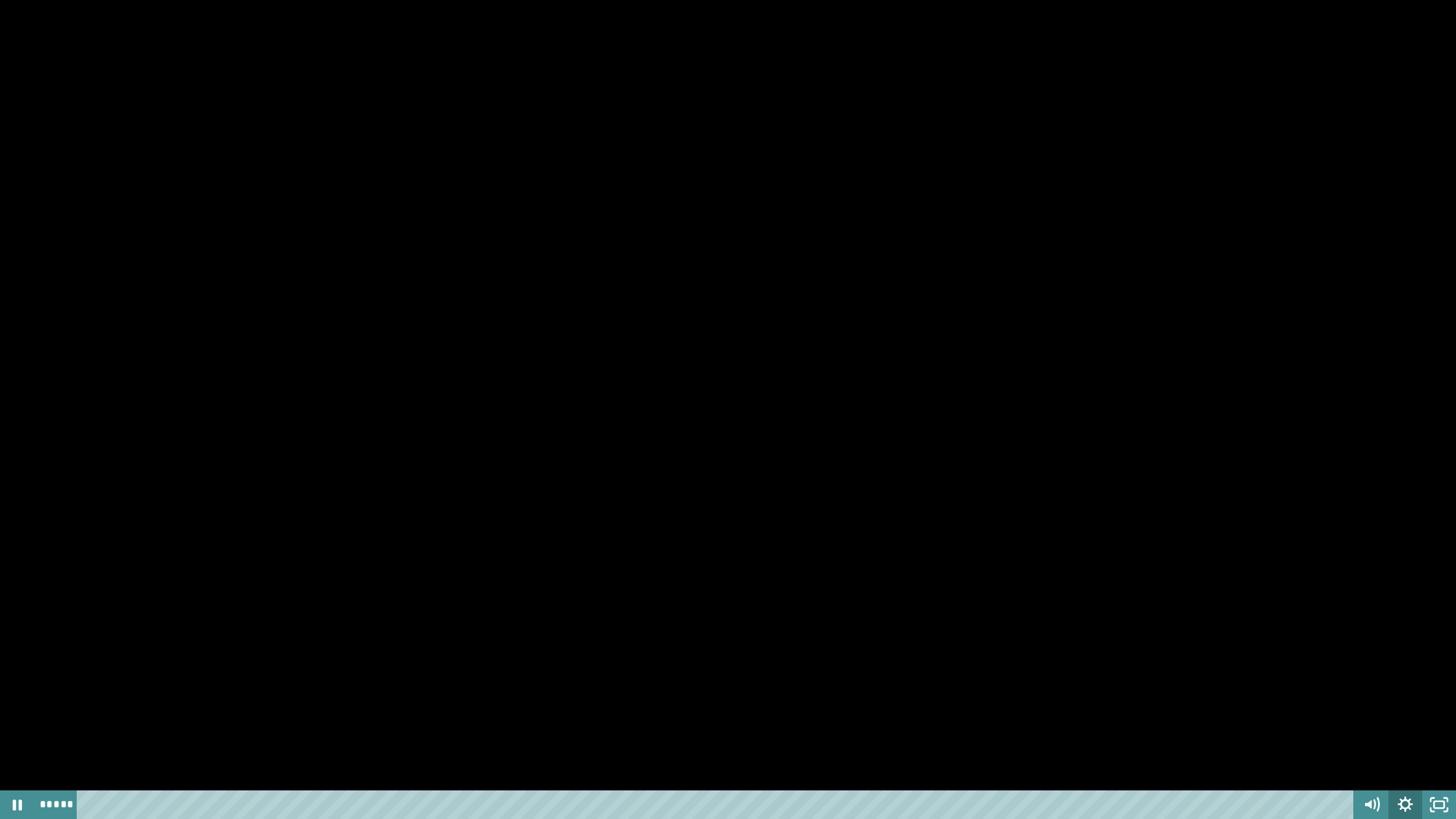click 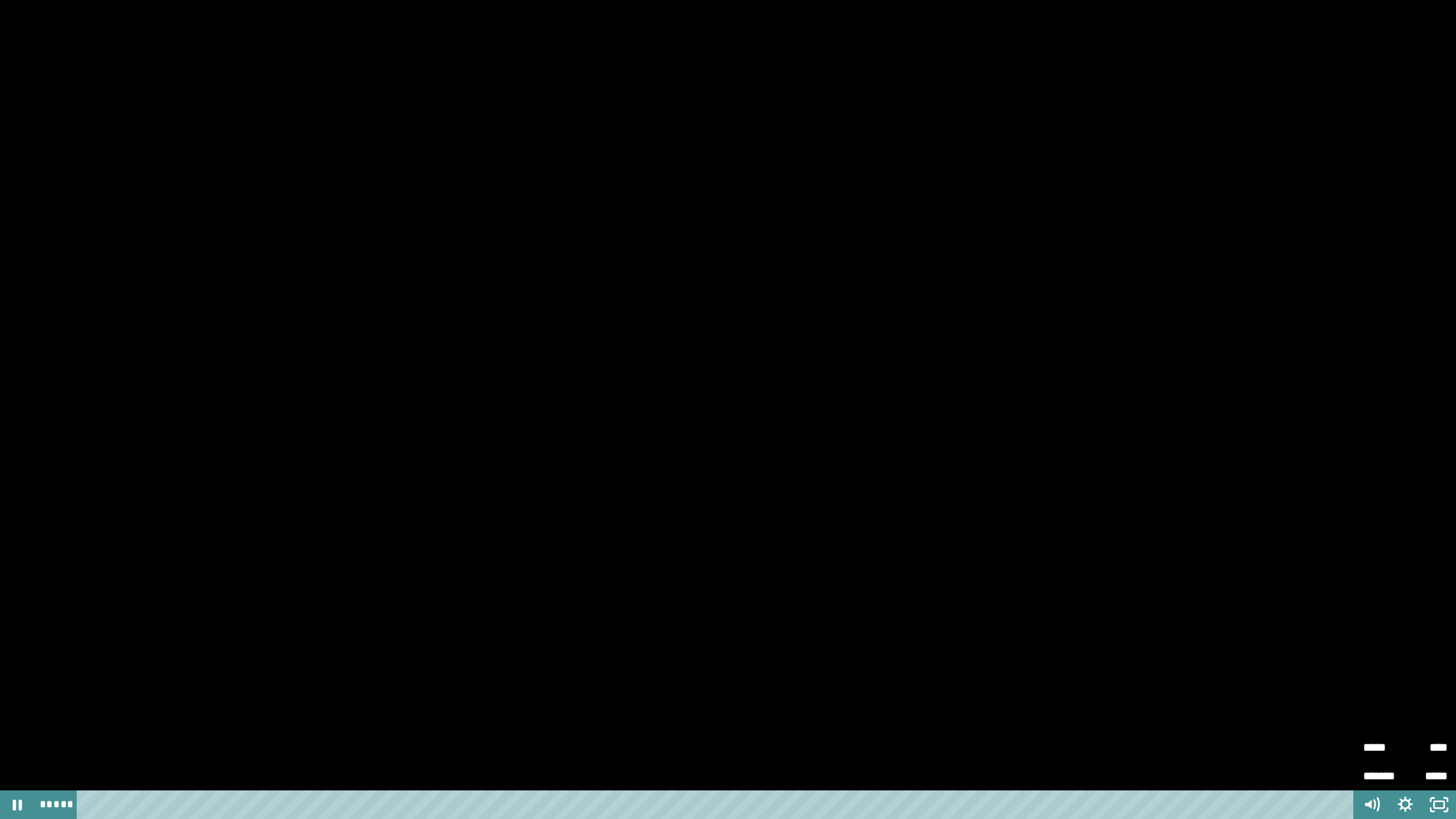 click on "****" at bounding box center (1426, 742) 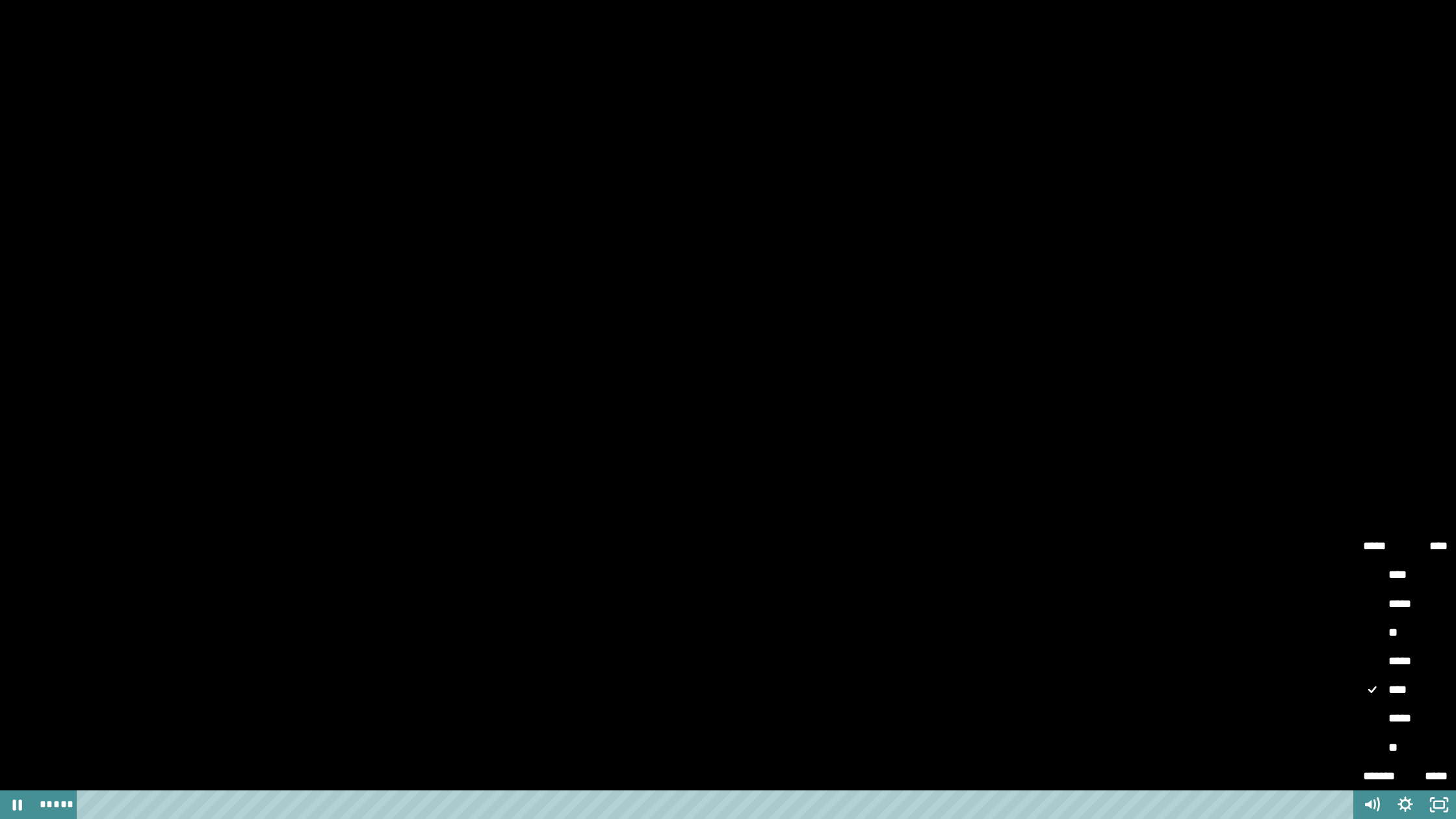 click on "*****" at bounding box center [1405, 719] 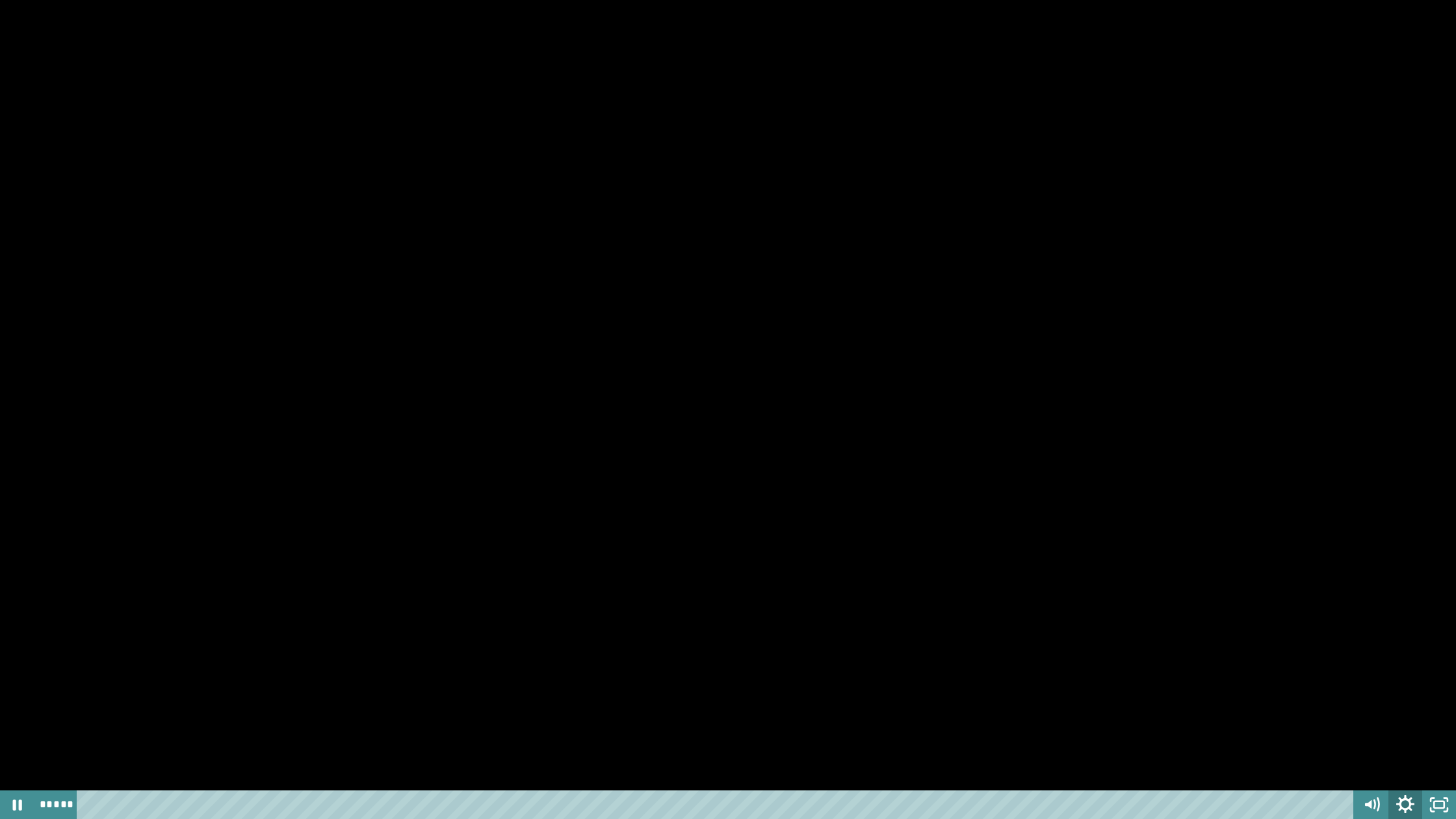 click 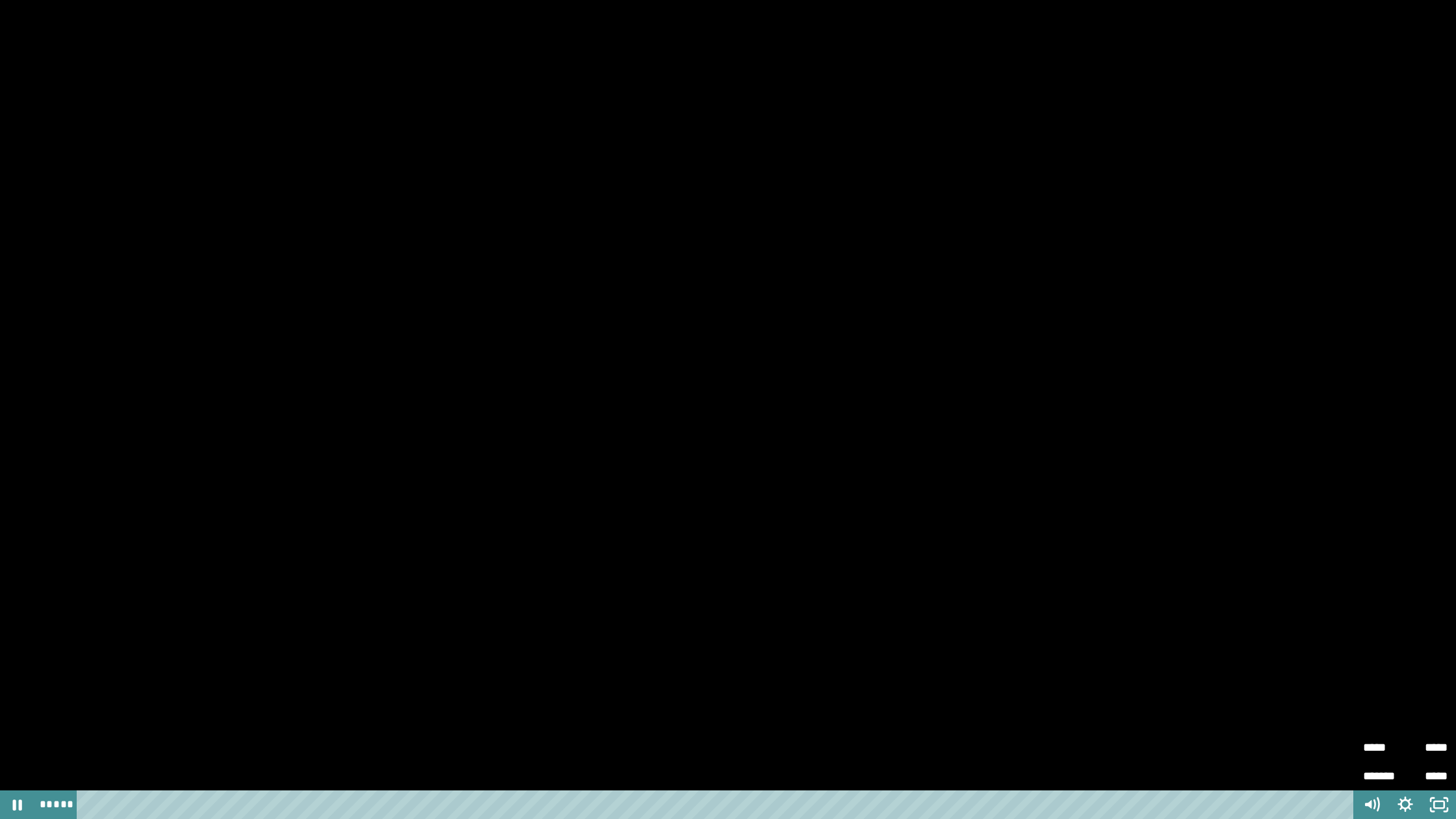 click on "*****" at bounding box center [1384, 742] 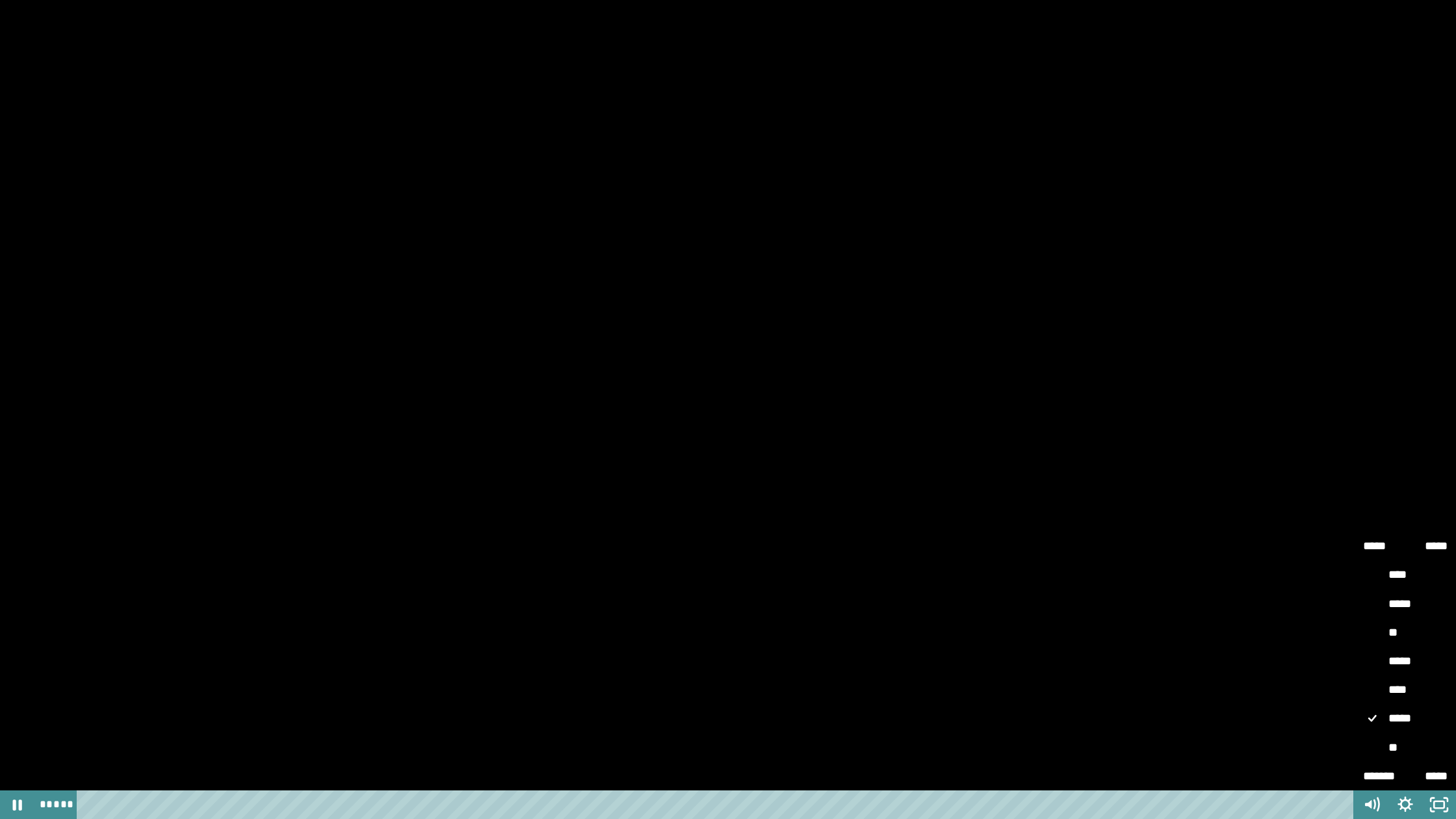 click on "**" at bounding box center [1405, 633] 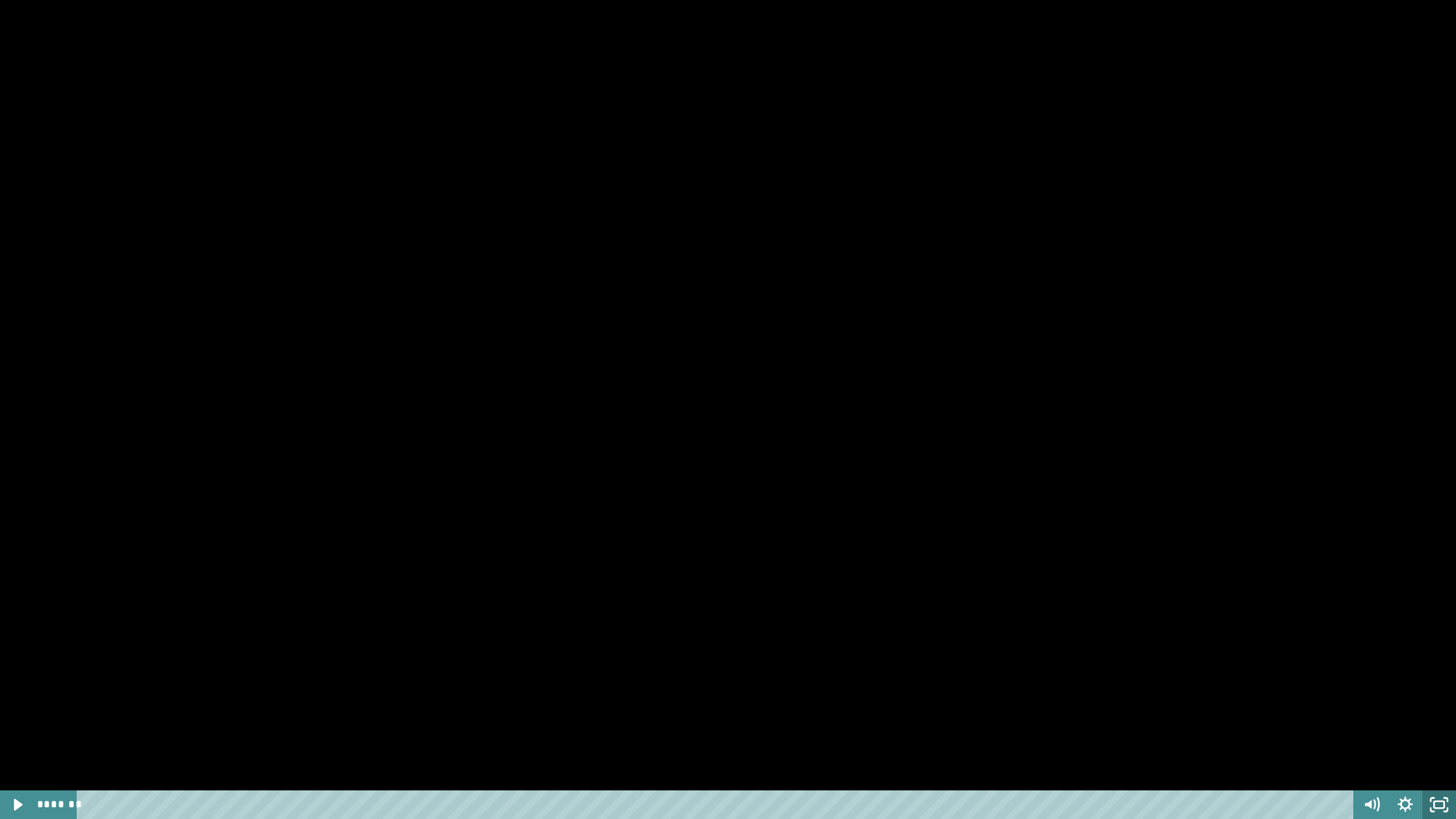 click 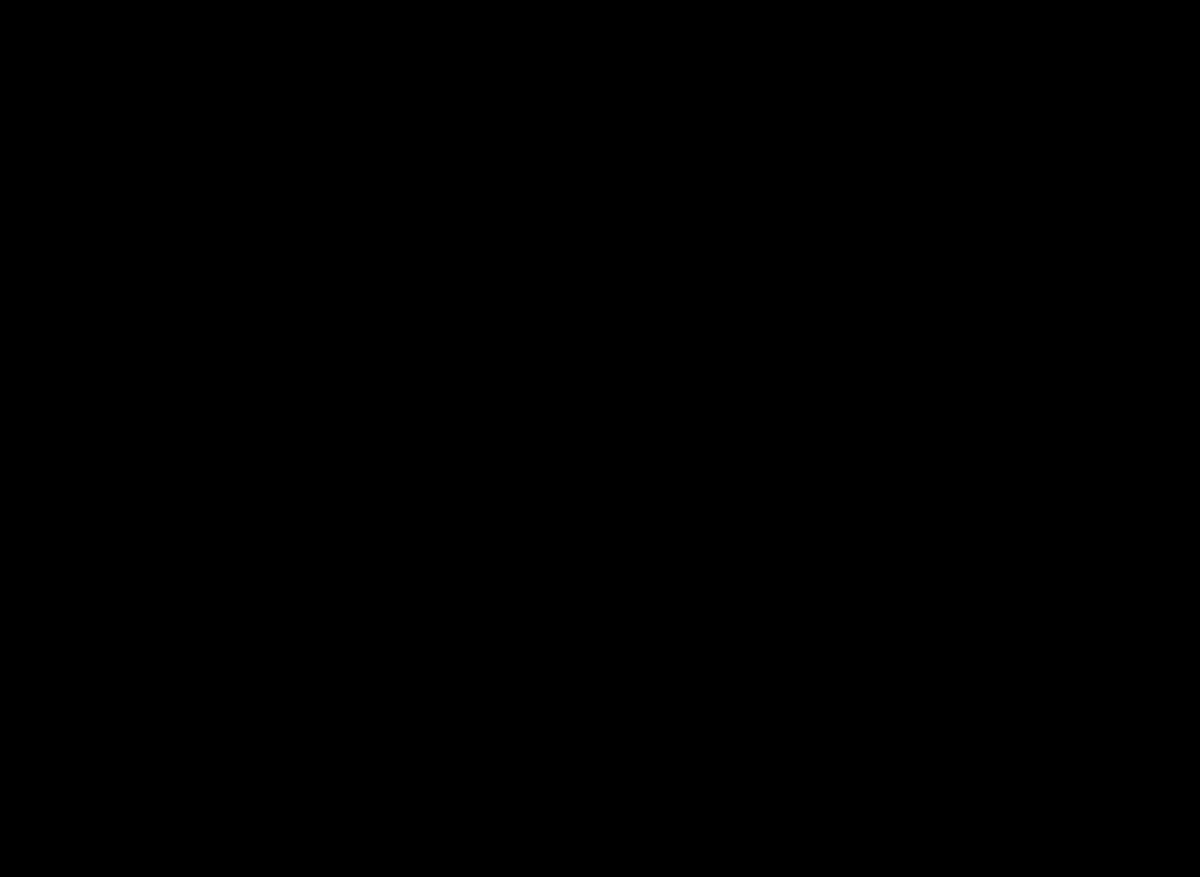 scroll, scrollTop: 4511, scrollLeft: 0, axis: vertical 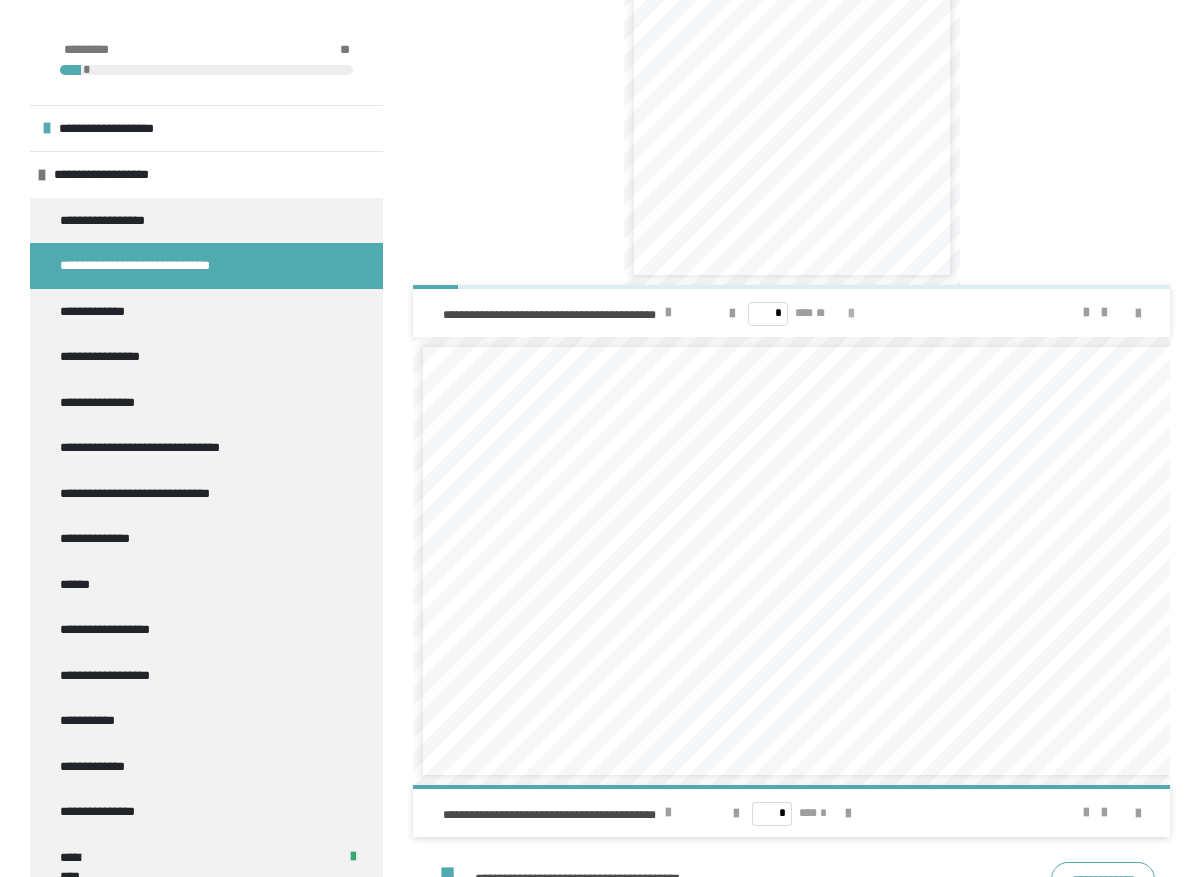 click at bounding box center (851, 314) 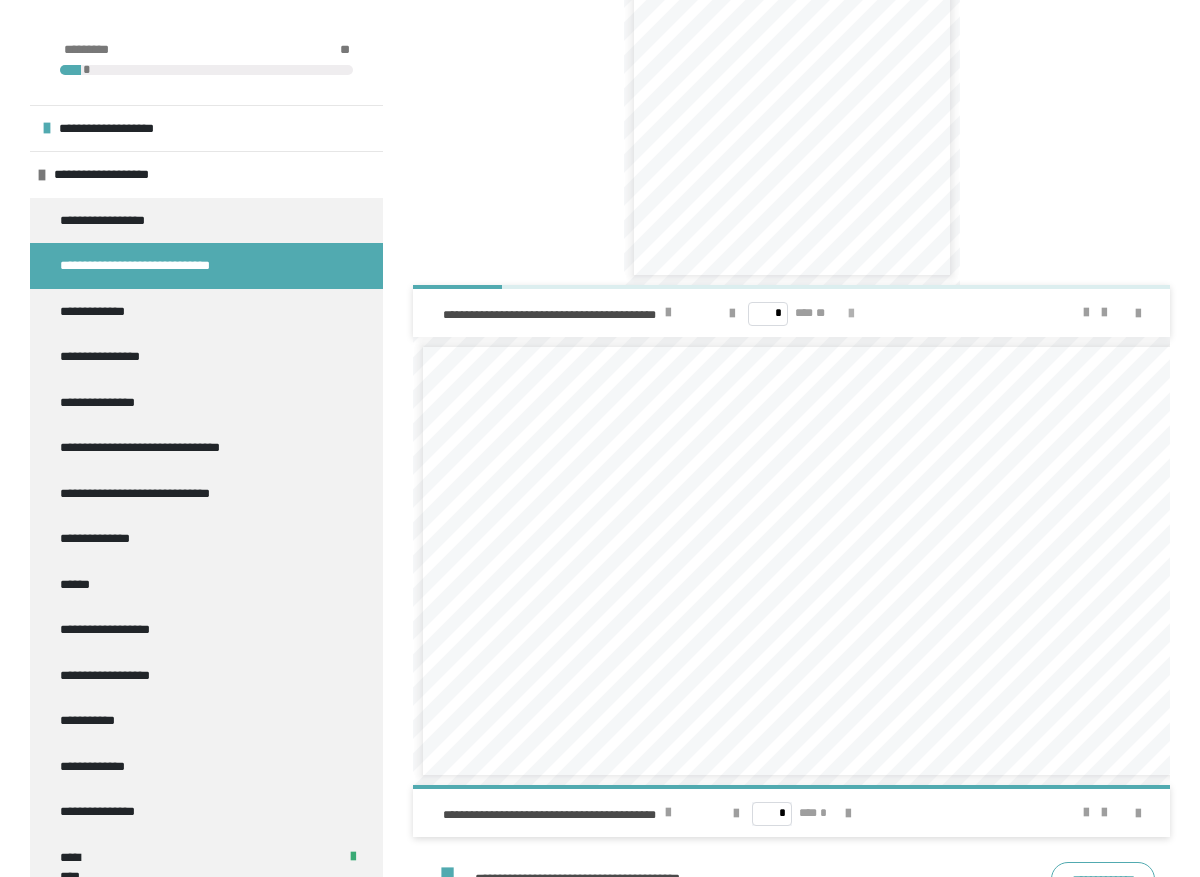 click at bounding box center (851, 314) 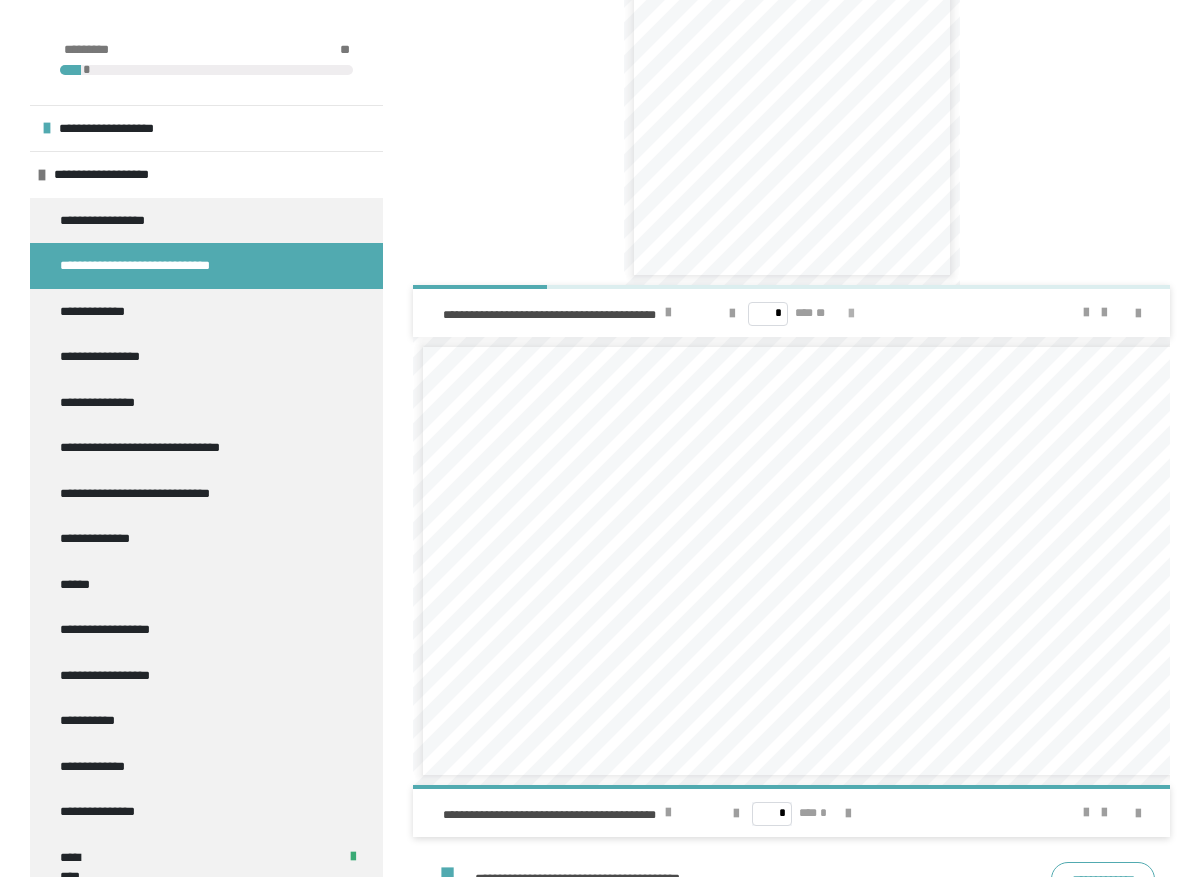 click at bounding box center (851, 314) 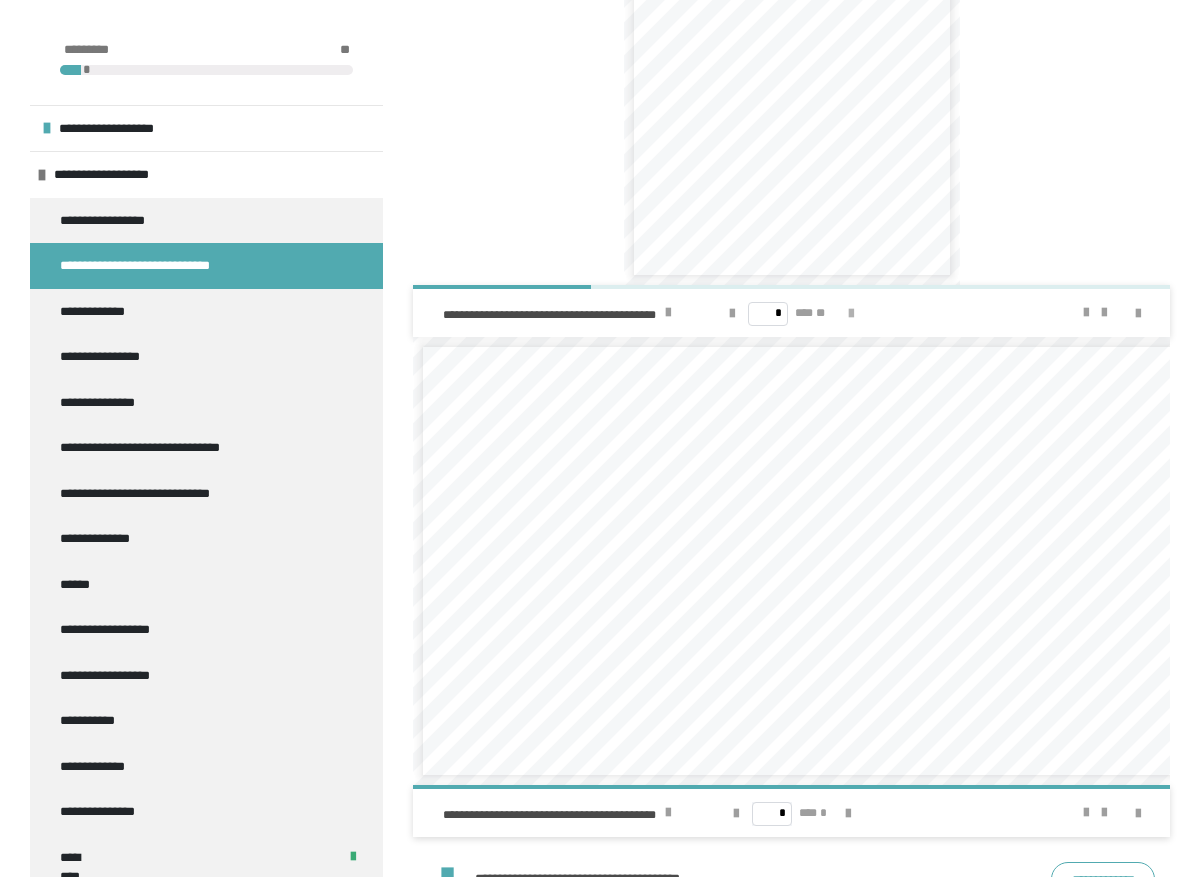 click at bounding box center [851, 314] 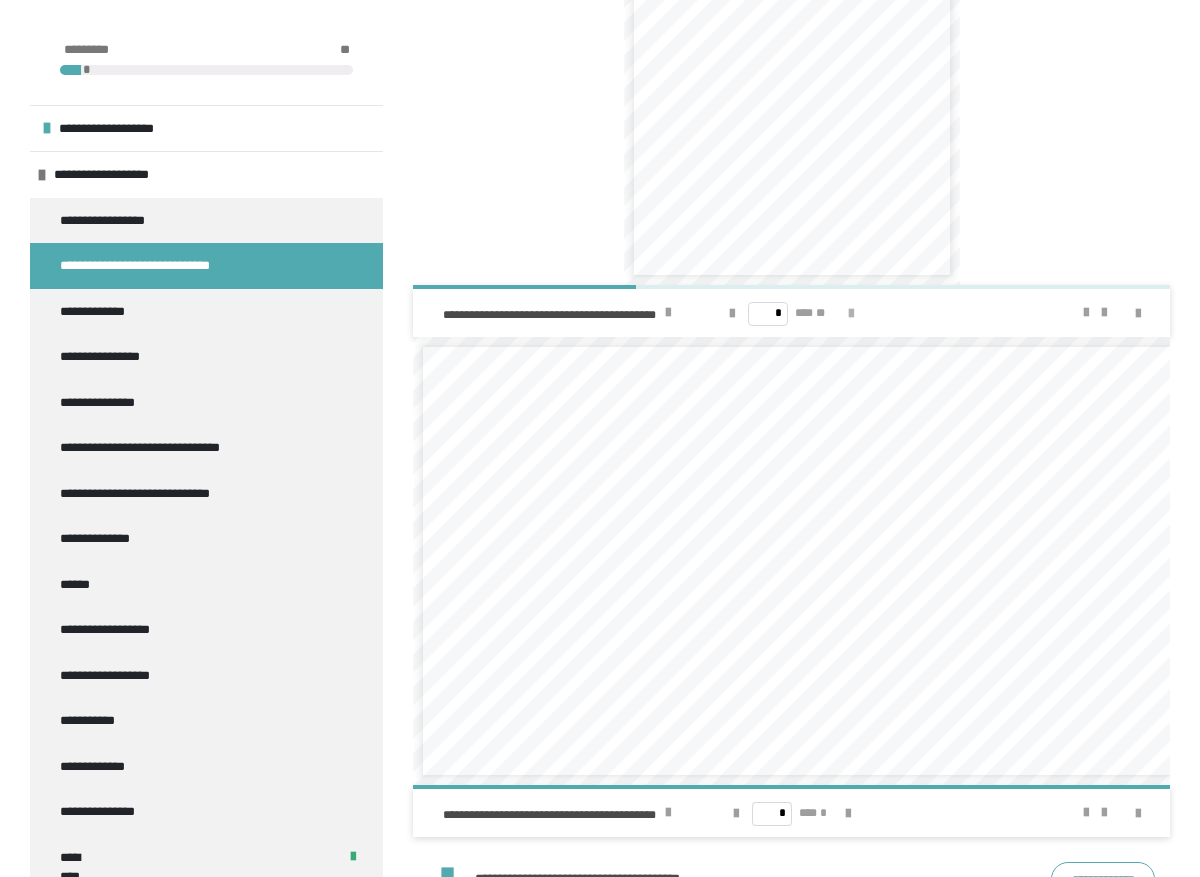 click at bounding box center (851, 314) 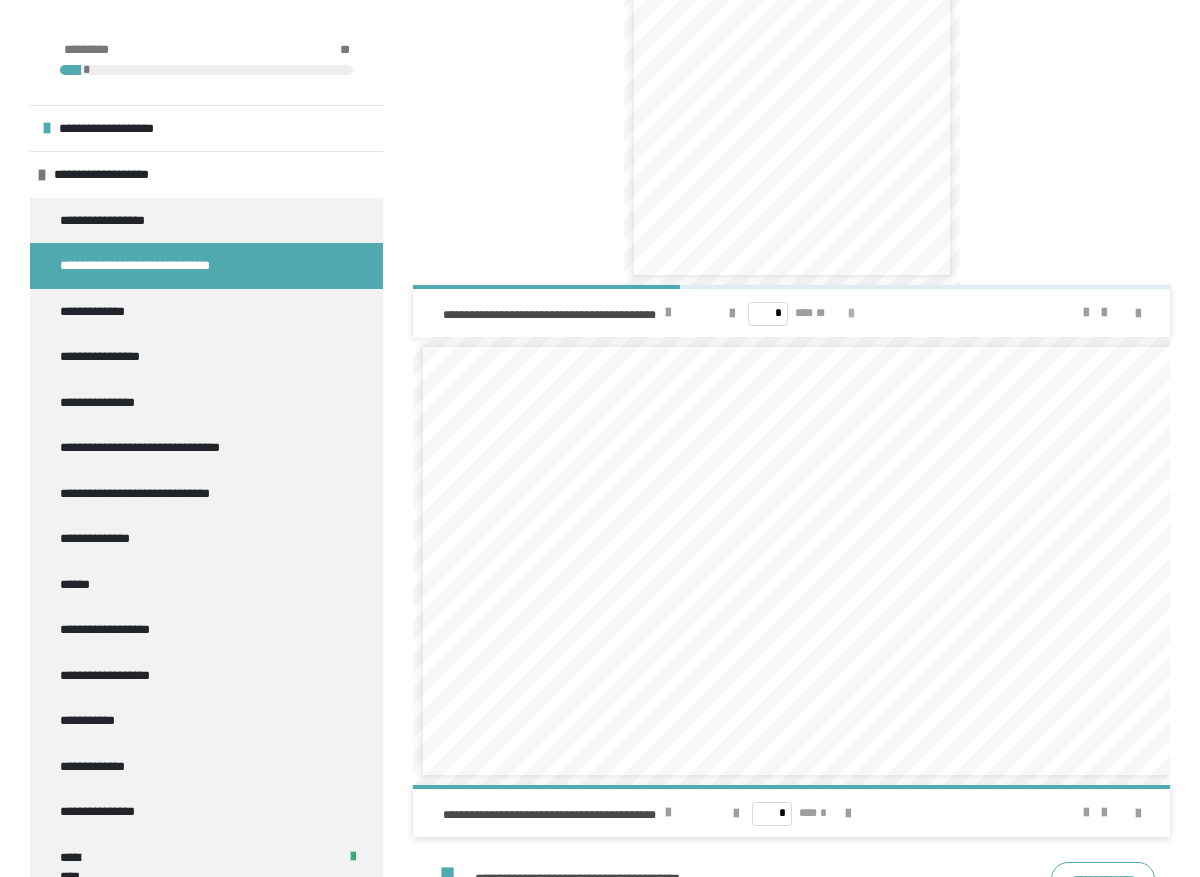 click at bounding box center [851, 314] 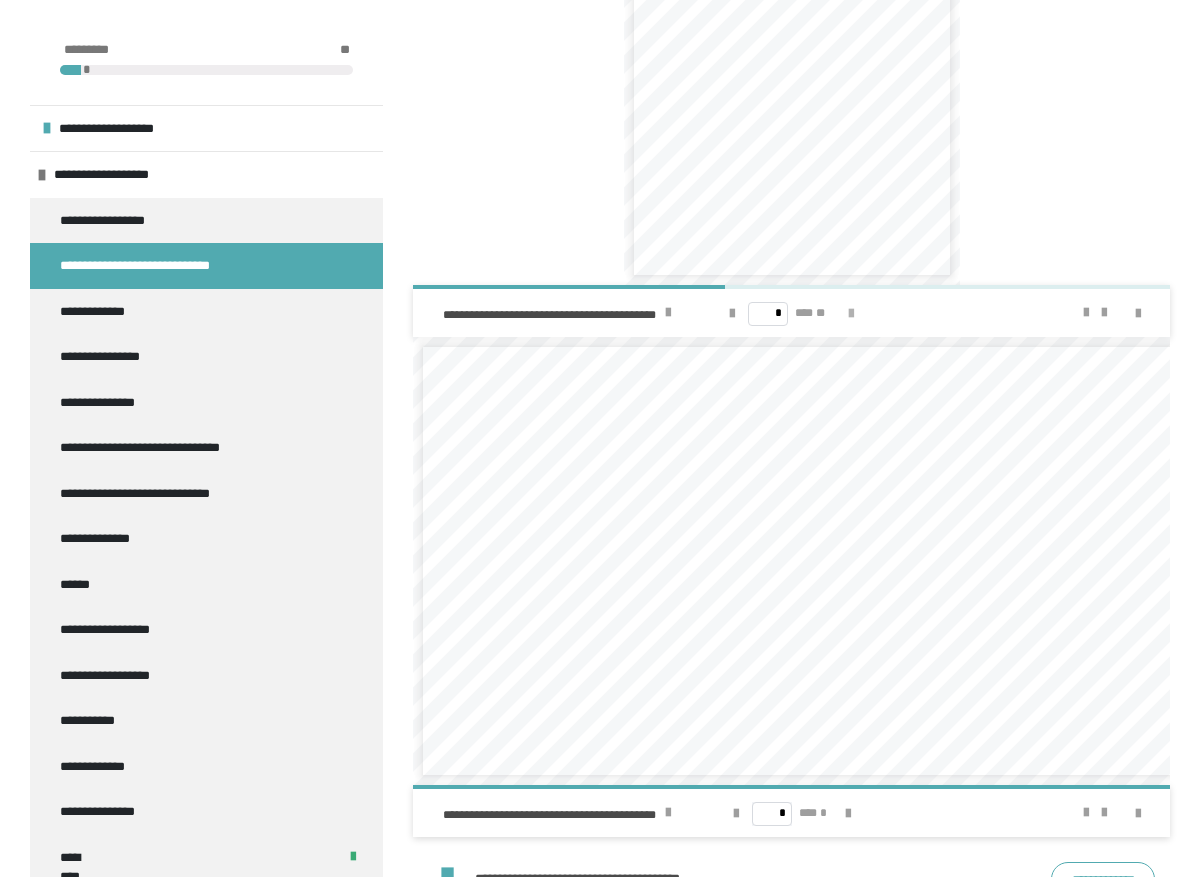 click at bounding box center [851, 314] 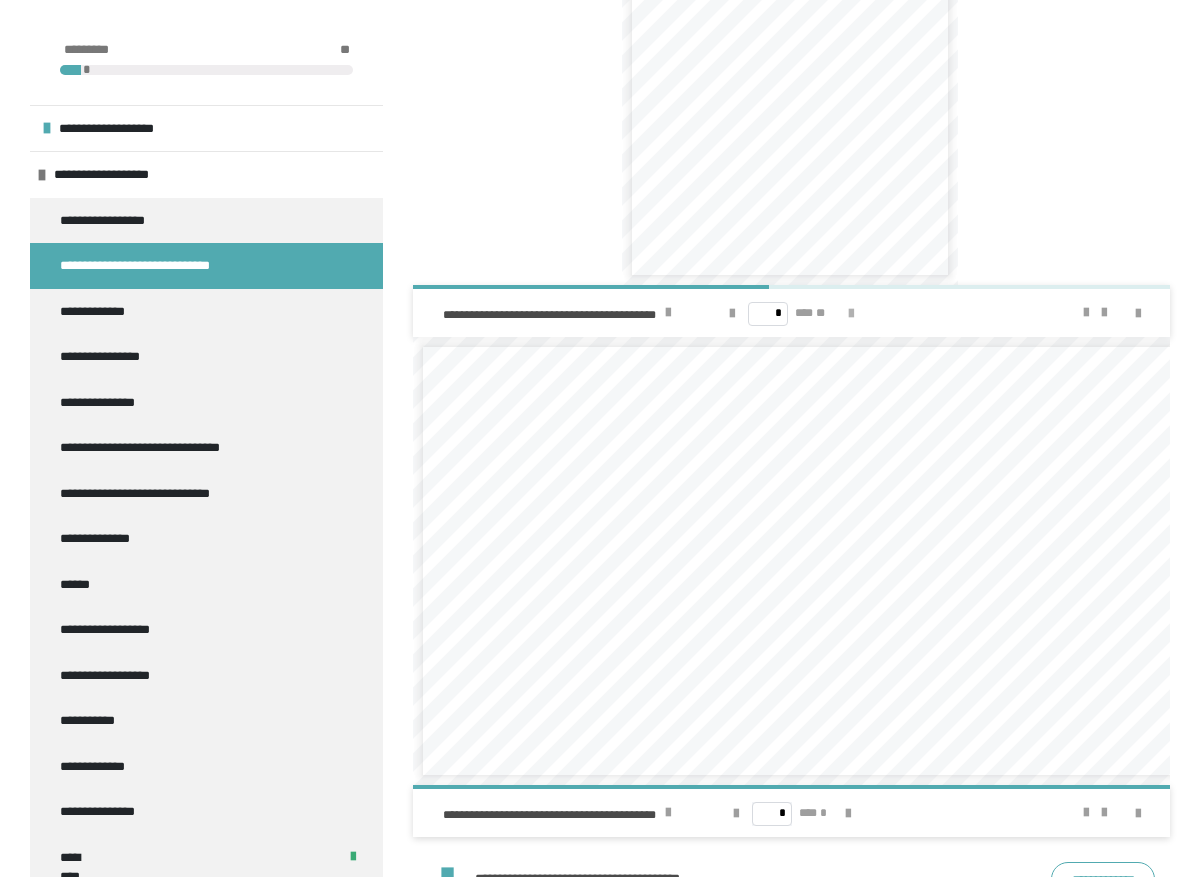 click at bounding box center [851, 314] 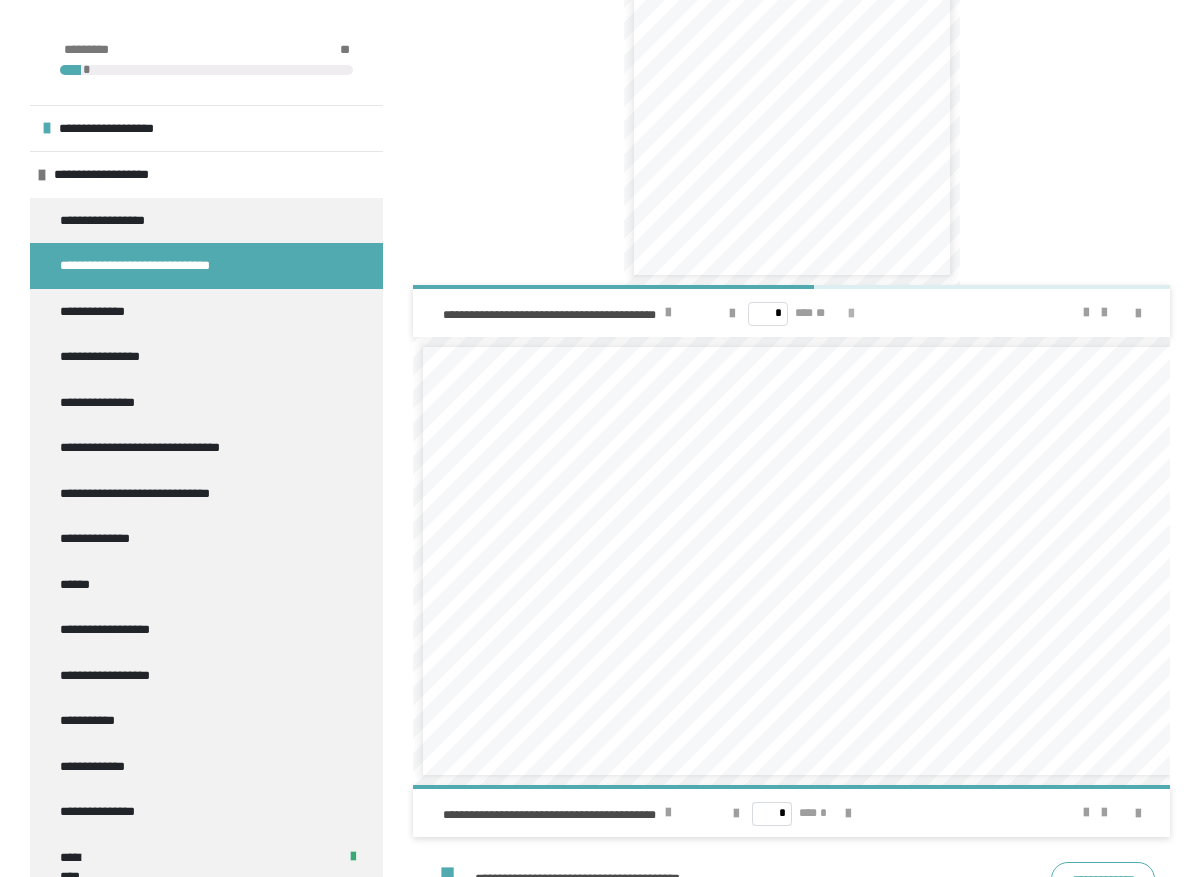 click at bounding box center [851, 314] 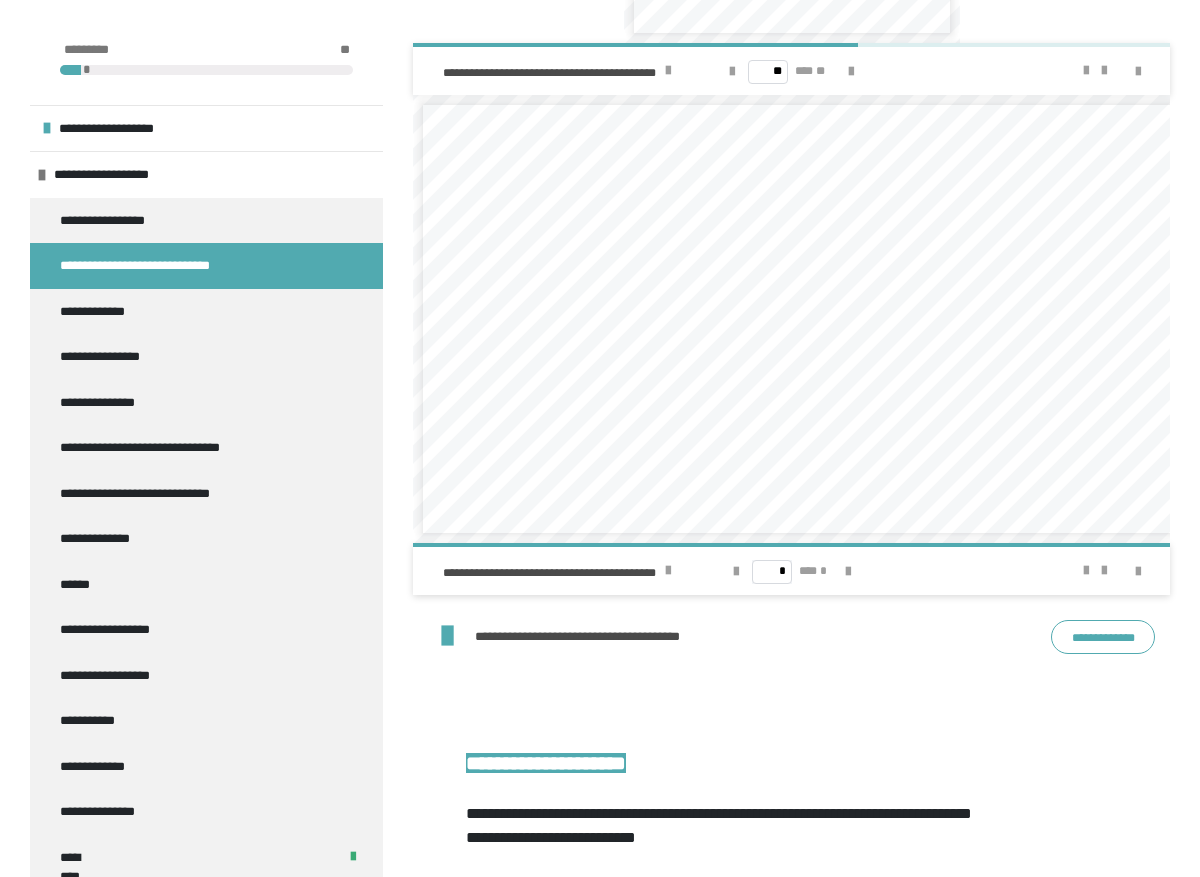 scroll, scrollTop: 4606, scrollLeft: 0, axis: vertical 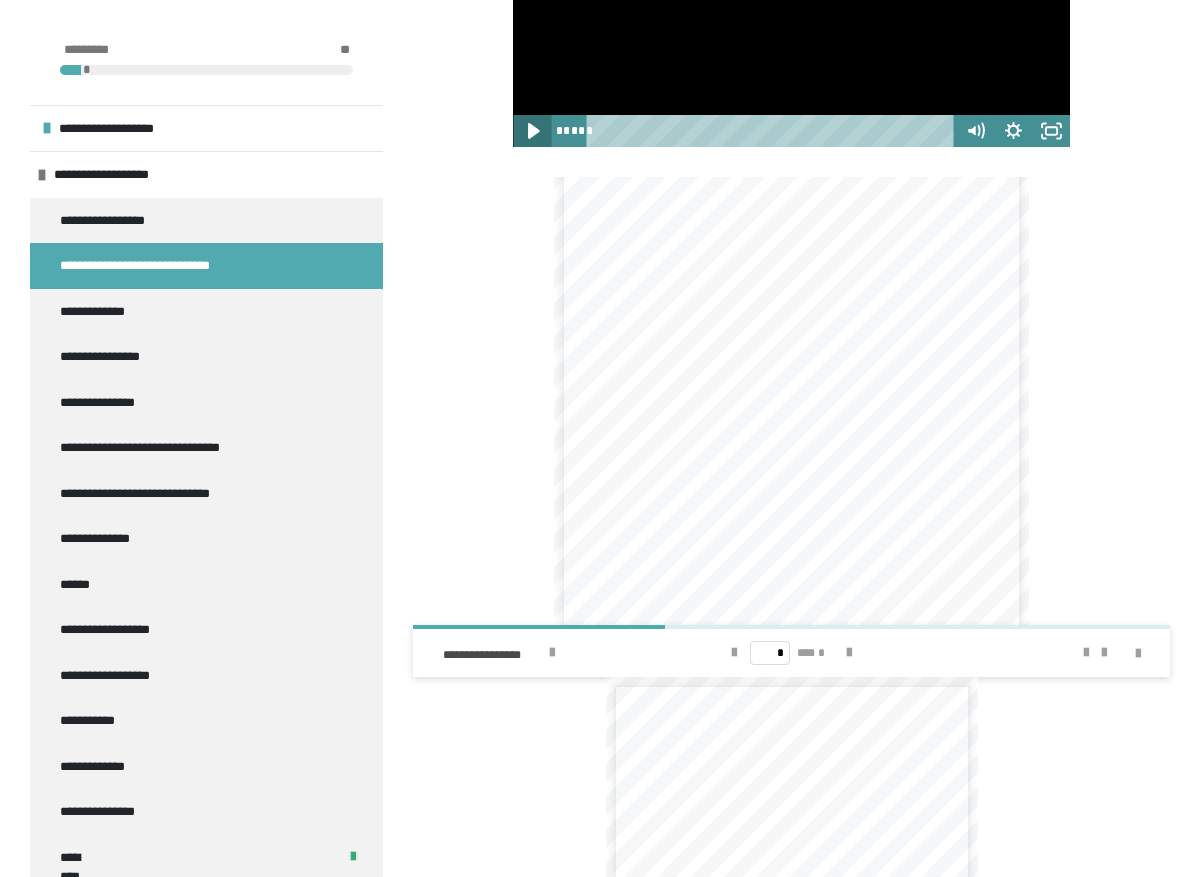 click 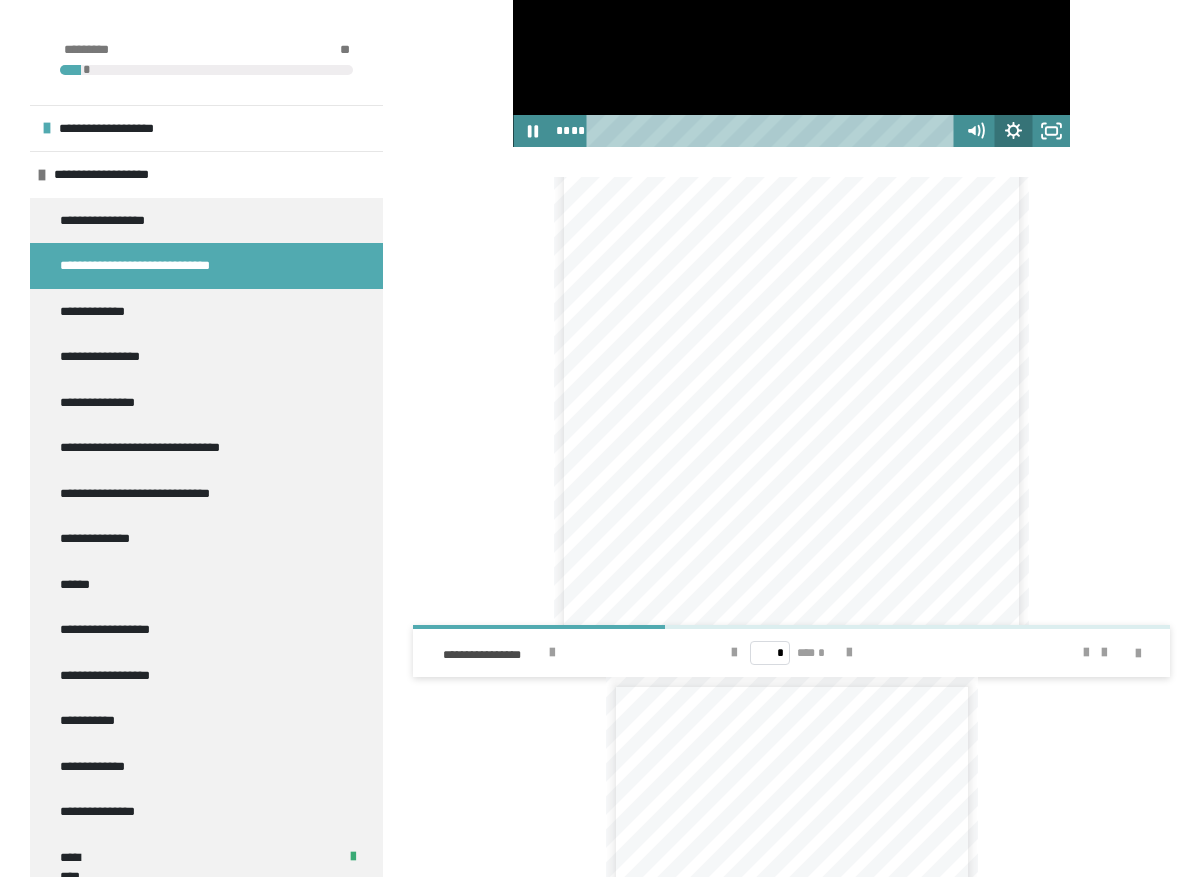 click 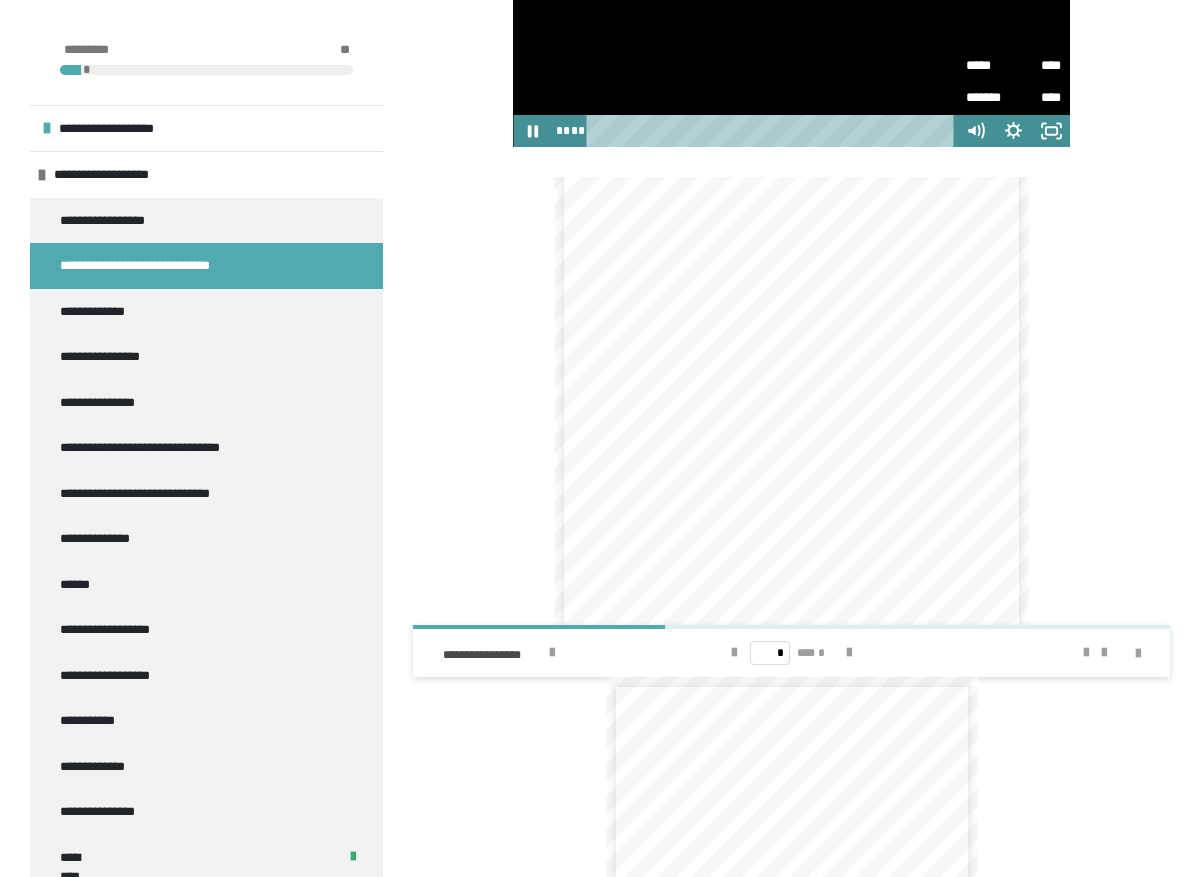 click on "****" at bounding box center [1037, 66] 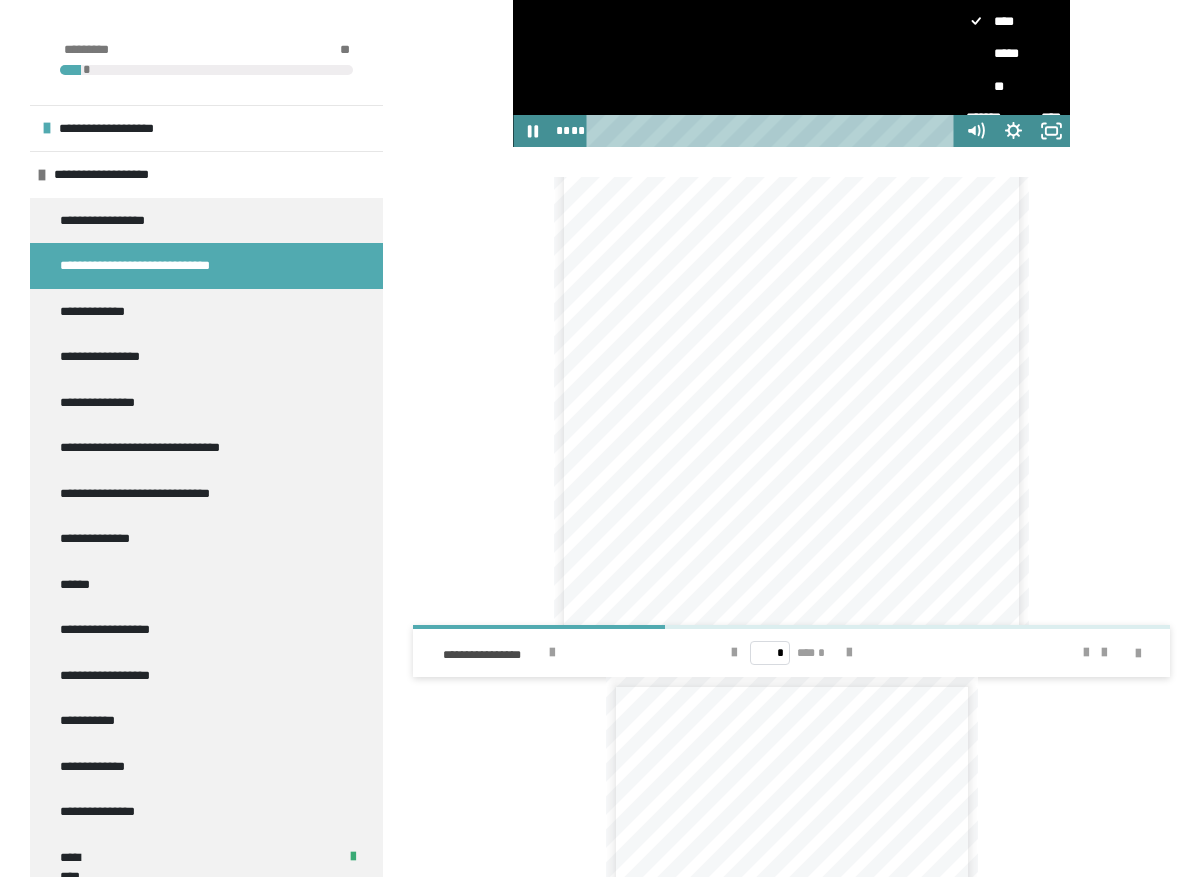 click on "**" at bounding box center [1013, 87] 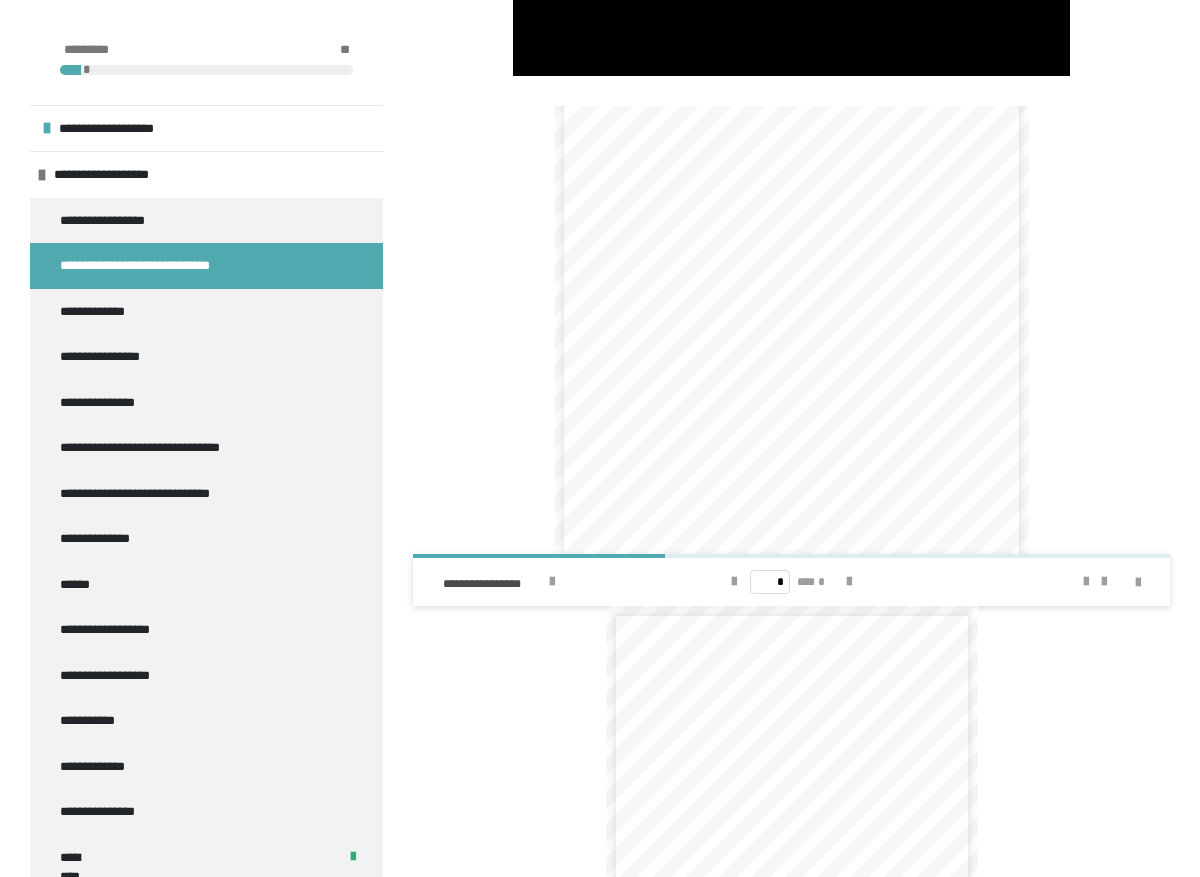 scroll, scrollTop: 6752, scrollLeft: 0, axis: vertical 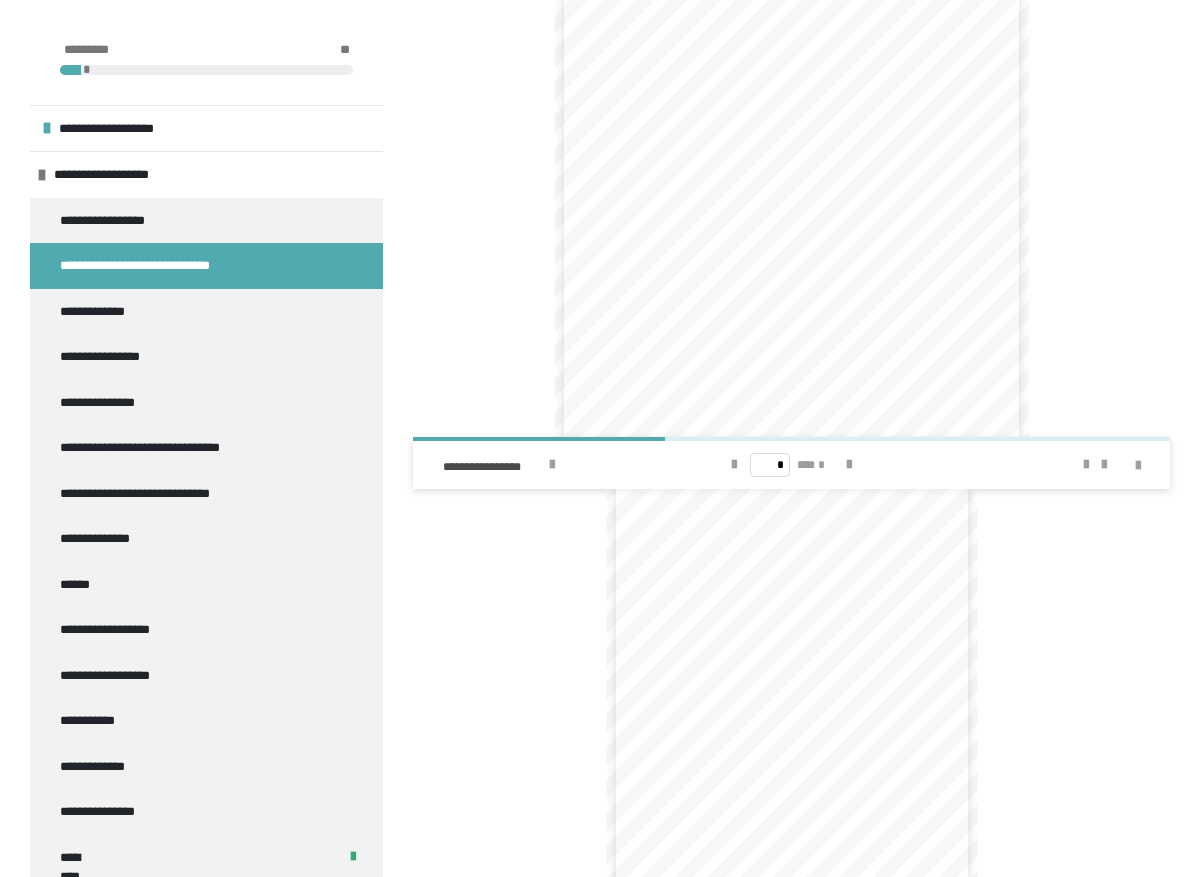 click 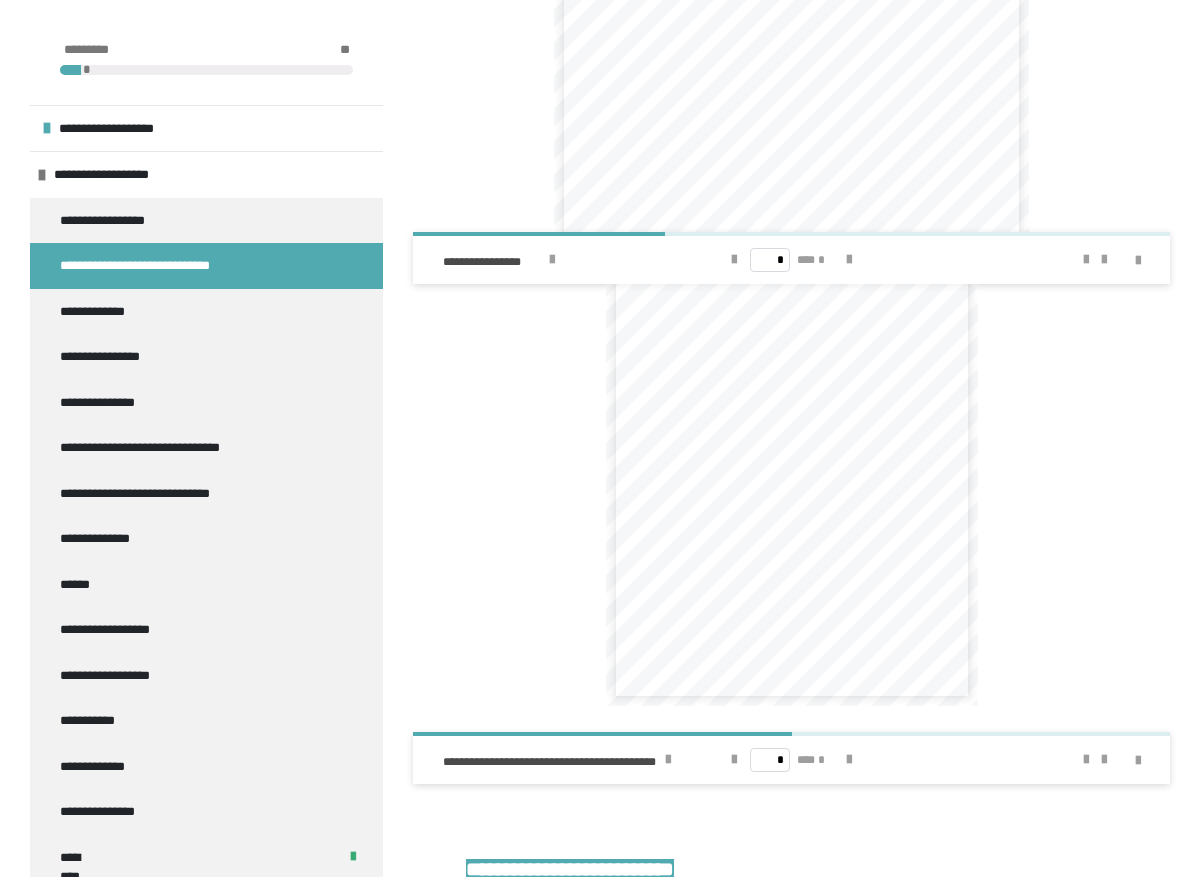 scroll, scrollTop: 7073, scrollLeft: 0, axis: vertical 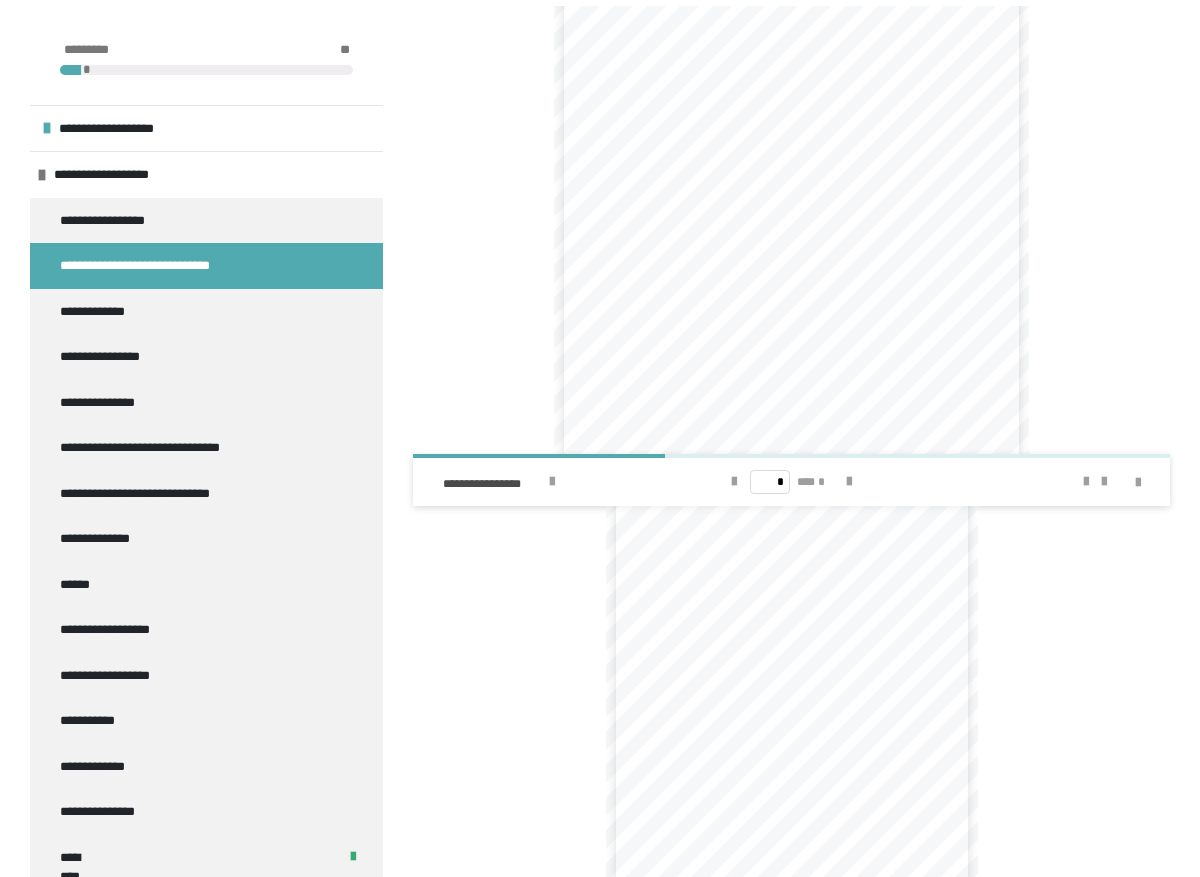 click 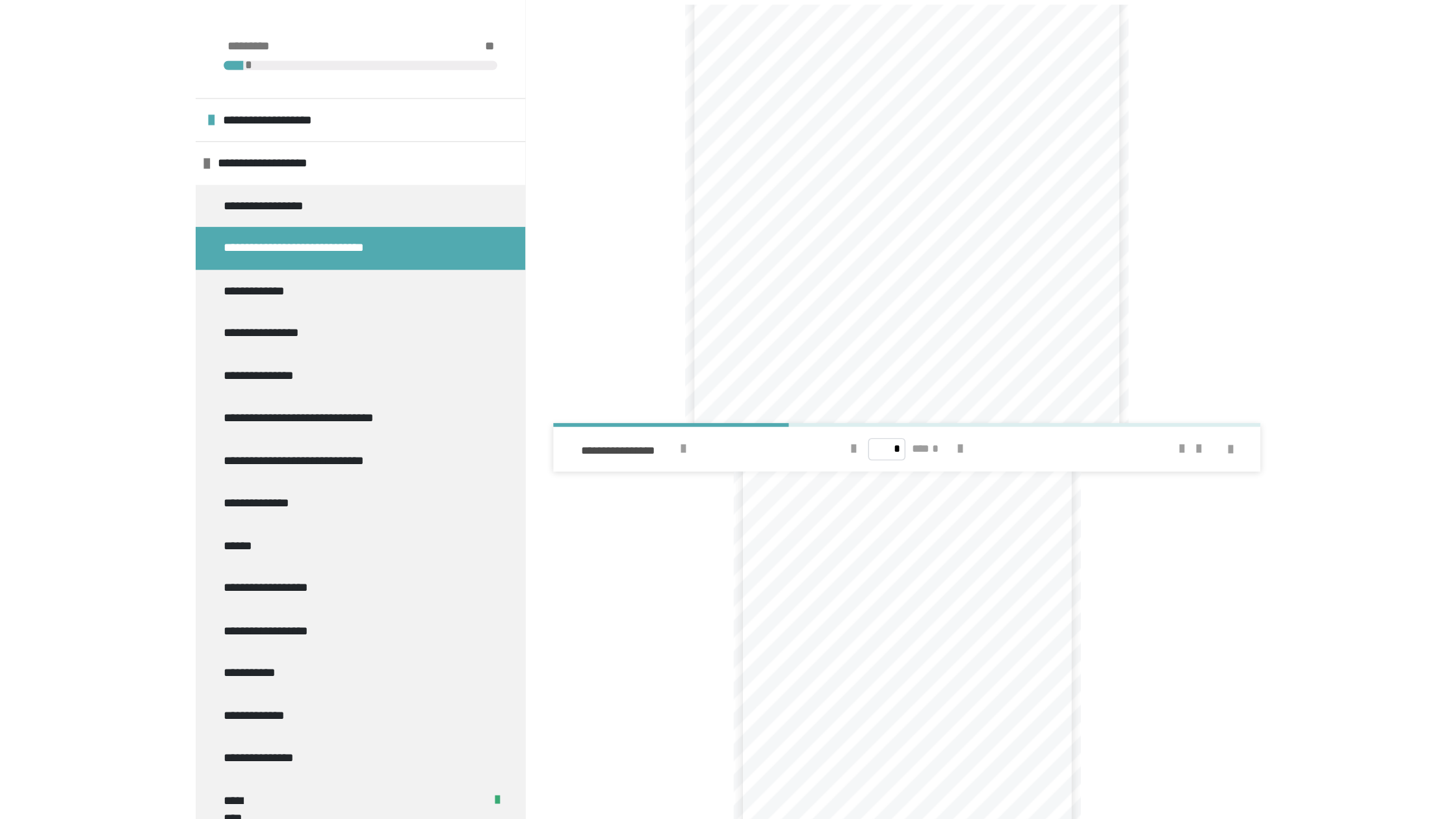 scroll, scrollTop: 4454, scrollLeft: 0, axis: vertical 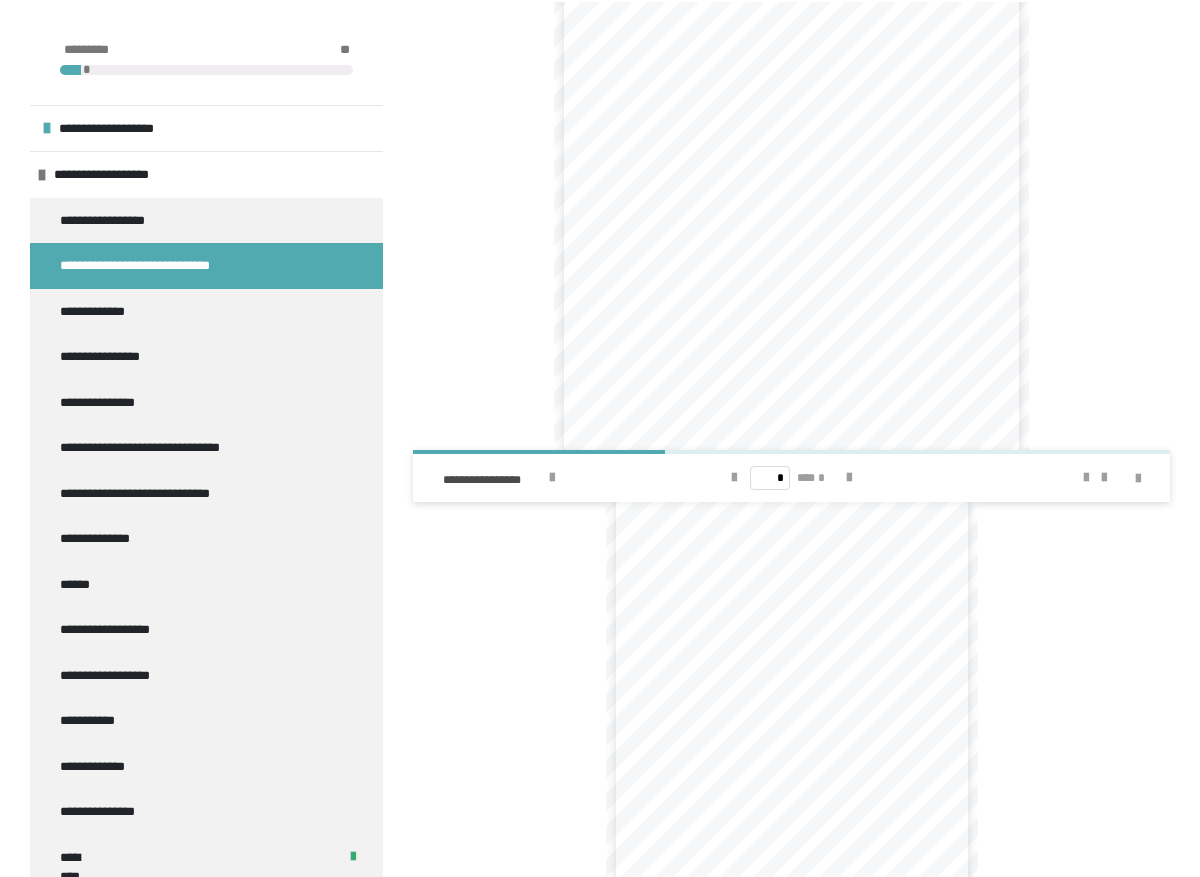 click 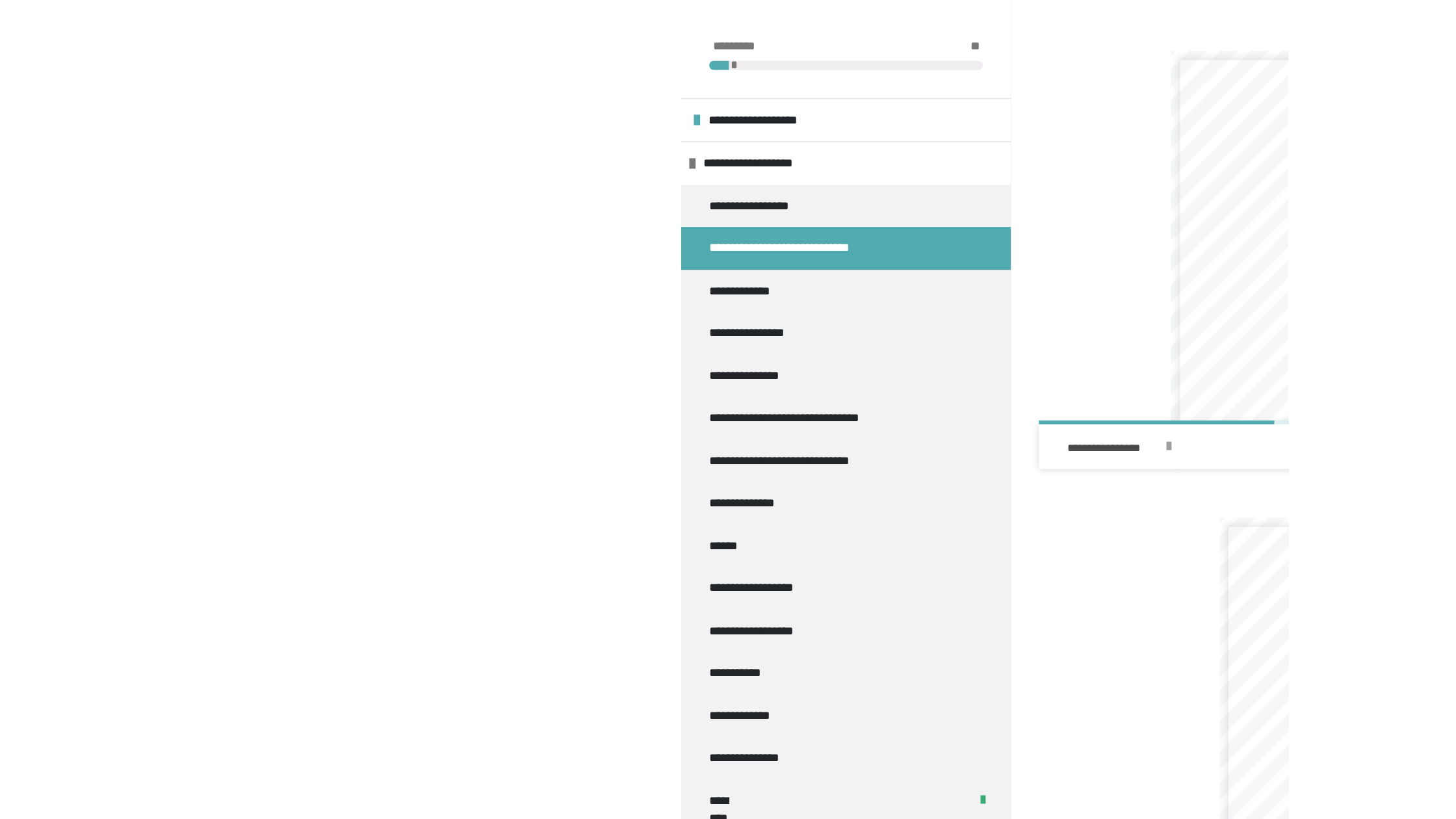 scroll, scrollTop: 0, scrollLeft: 0, axis: both 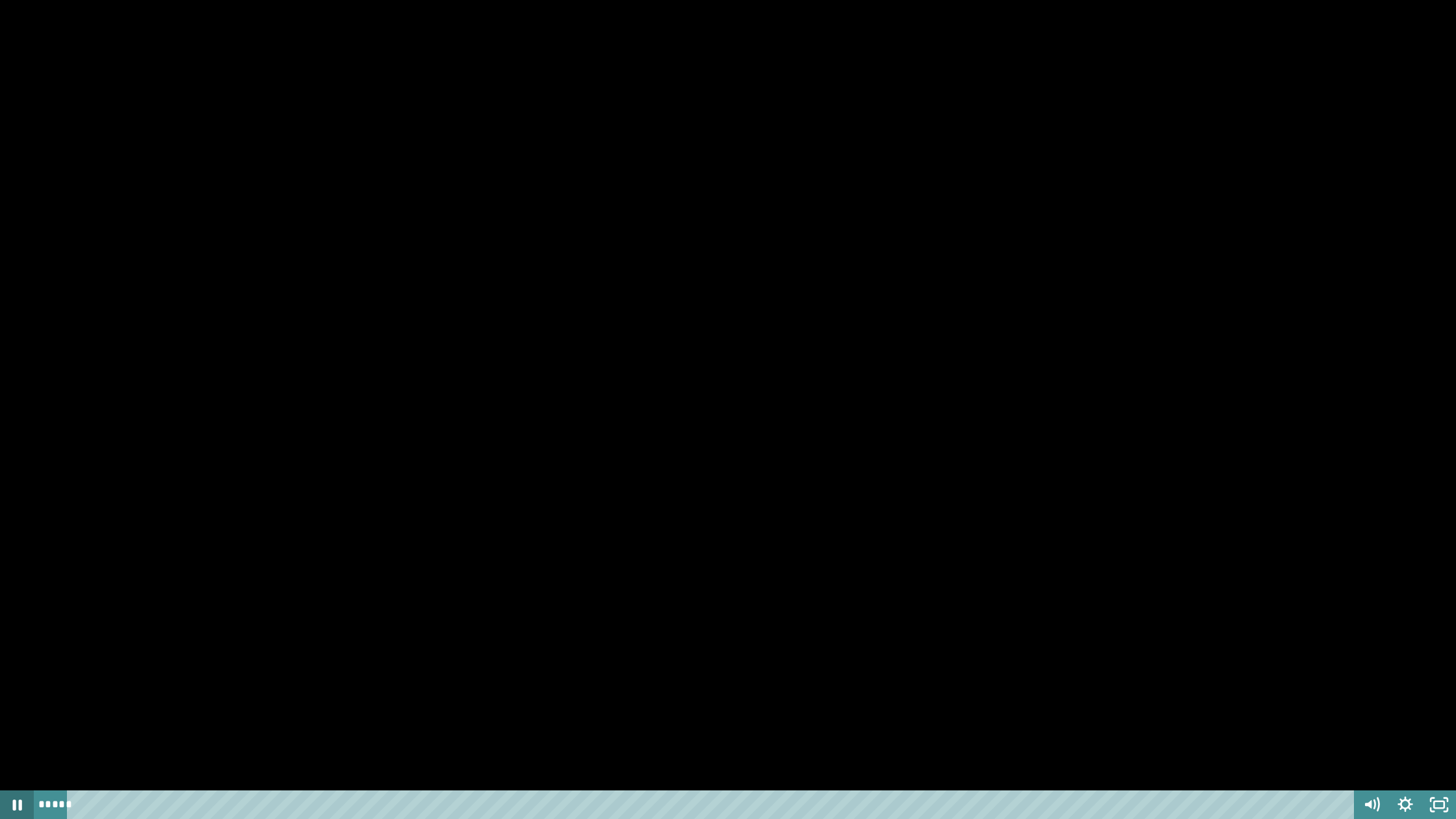 click 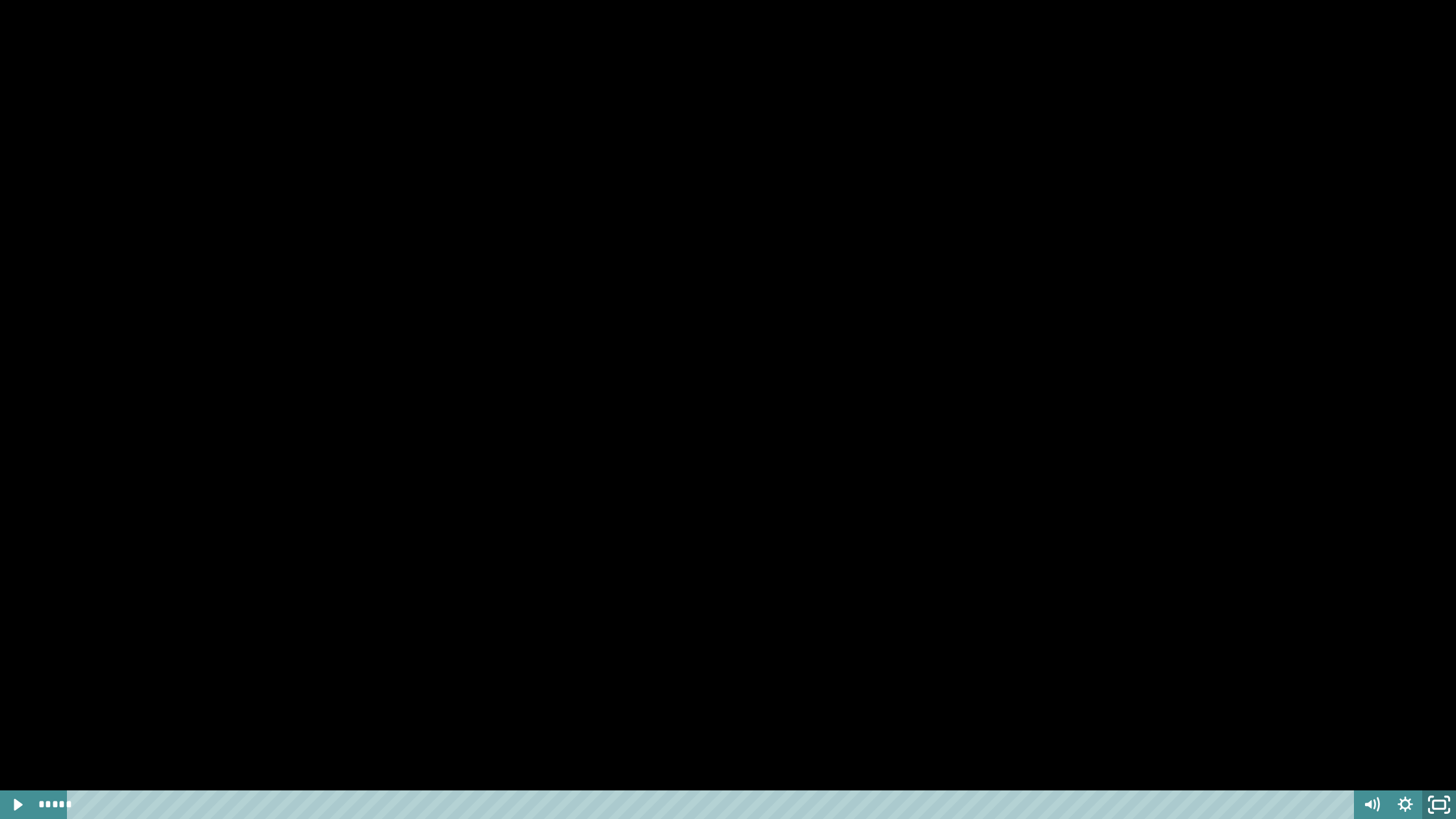click 